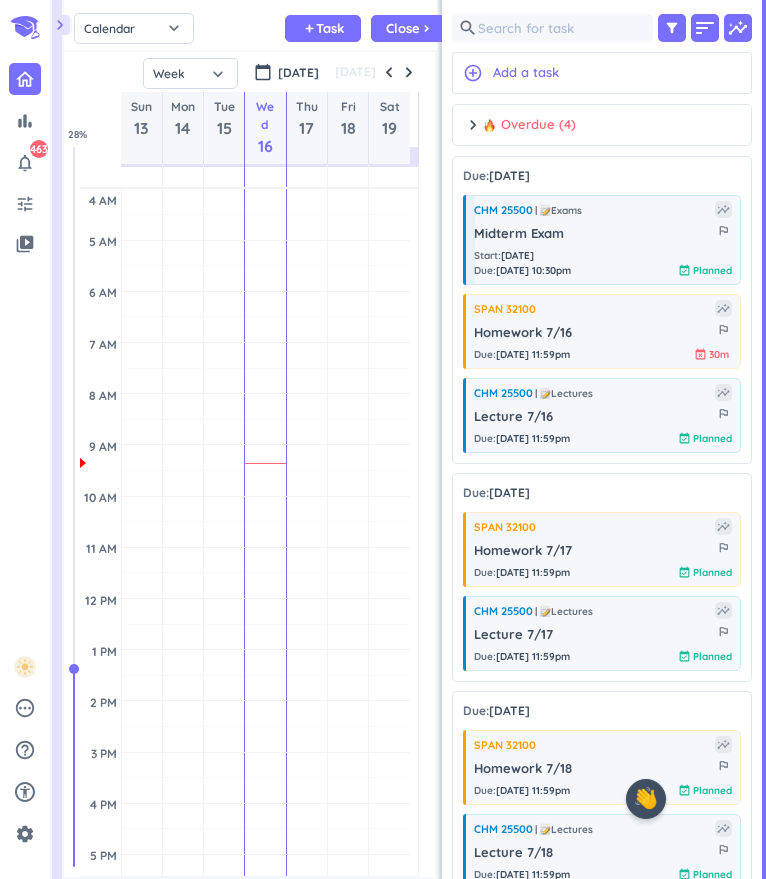 scroll, scrollTop: 0, scrollLeft: 0, axis: both 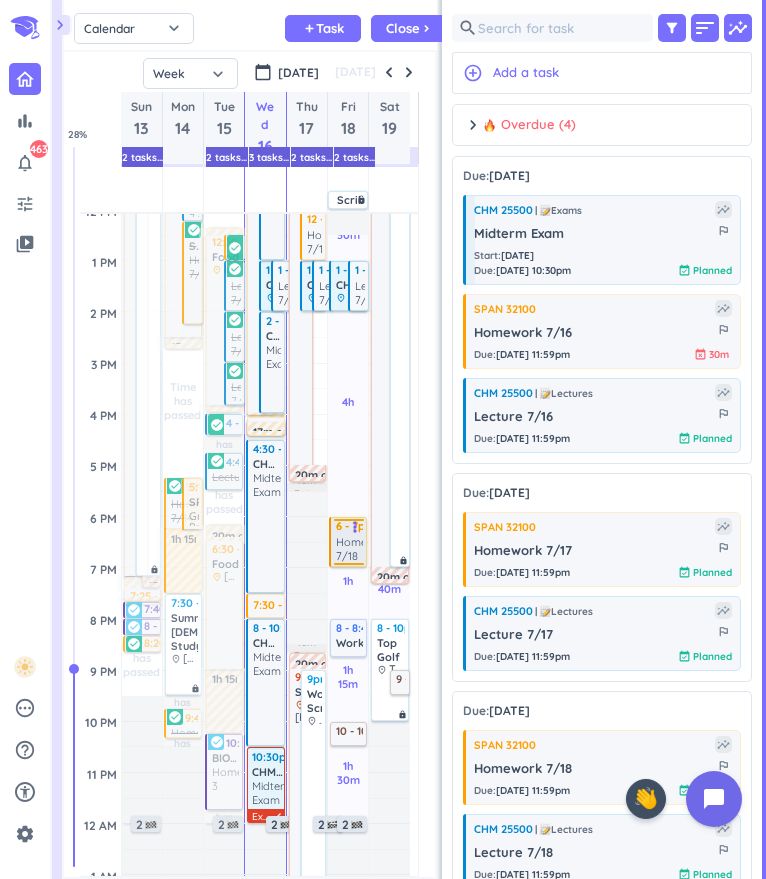 click on "more_vert" at bounding box center [355, 527] 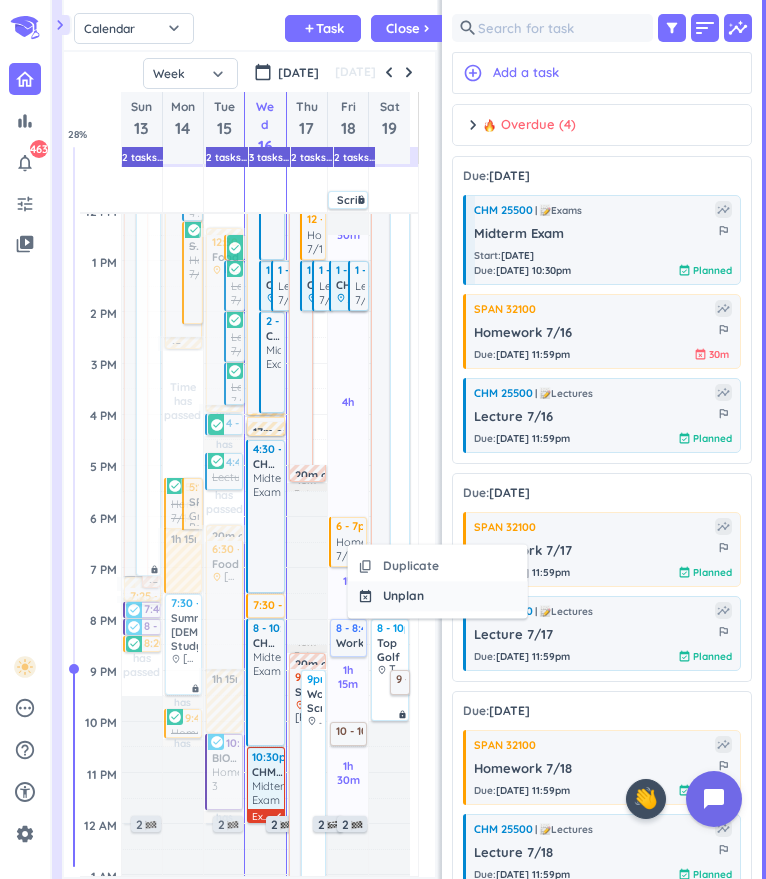 click on "event_busy Unplan" at bounding box center [438, 596] 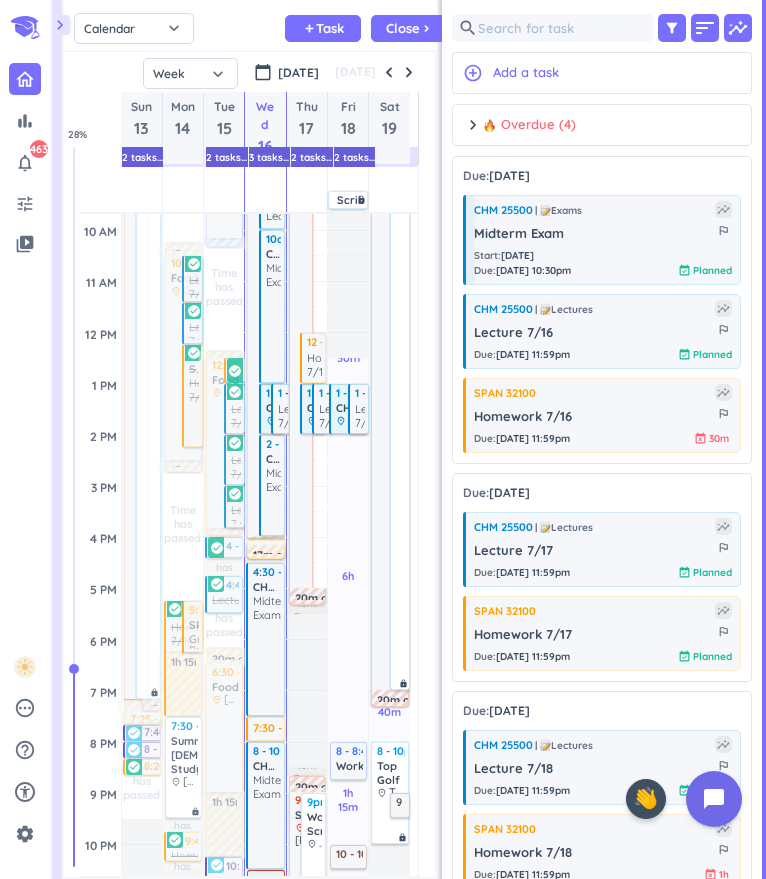 scroll, scrollTop: 272, scrollLeft: 0, axis: vertical 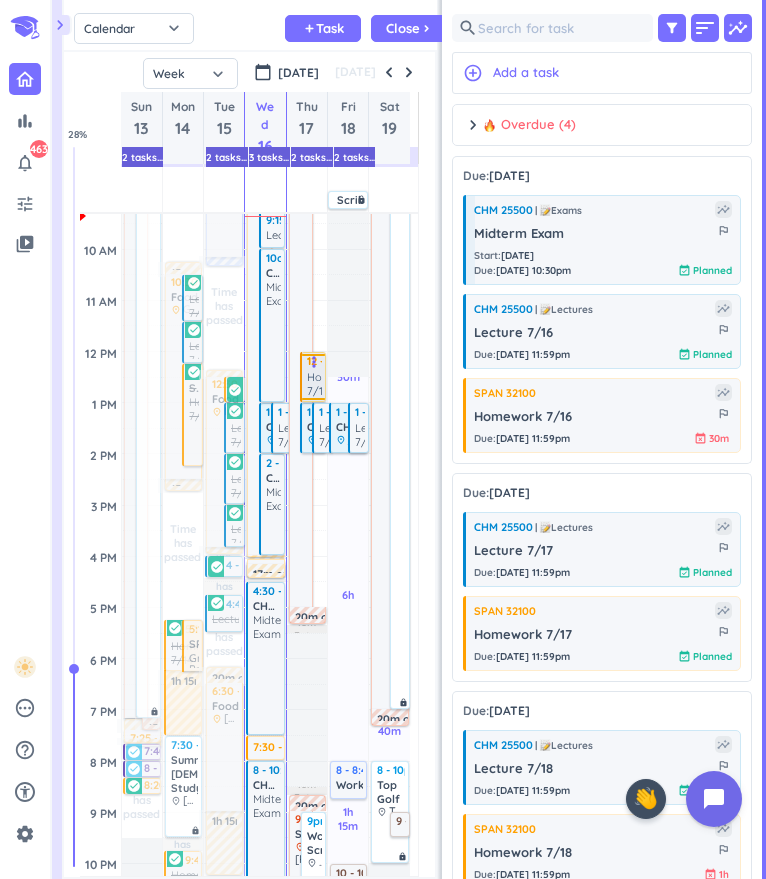 click on "more_vert" at bounding box center (314, 362) 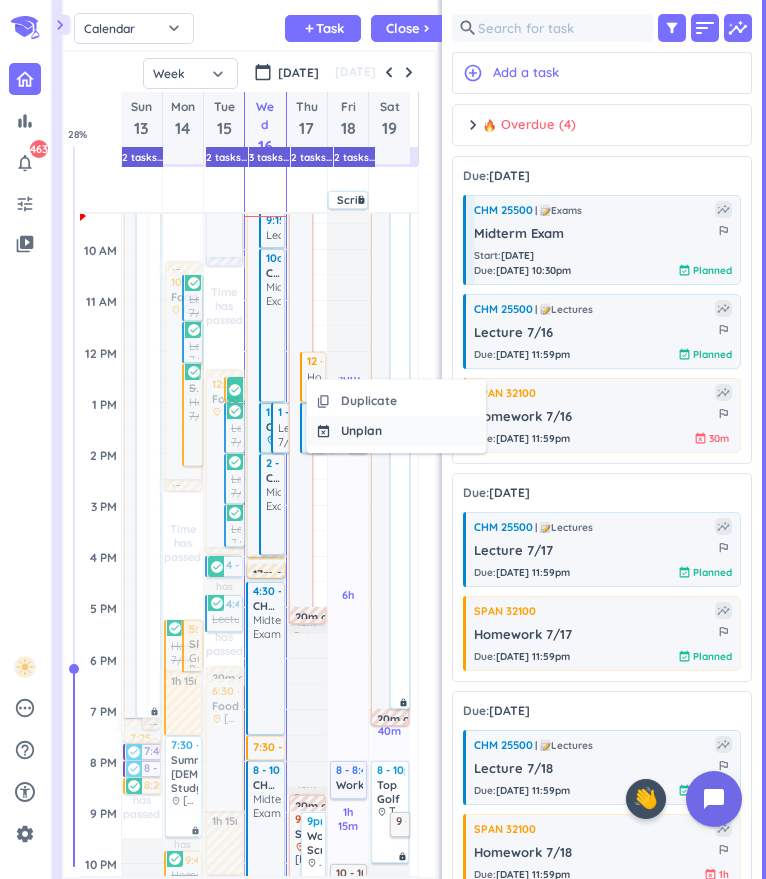 click on "Unplan" at bounding box center [361, 431] 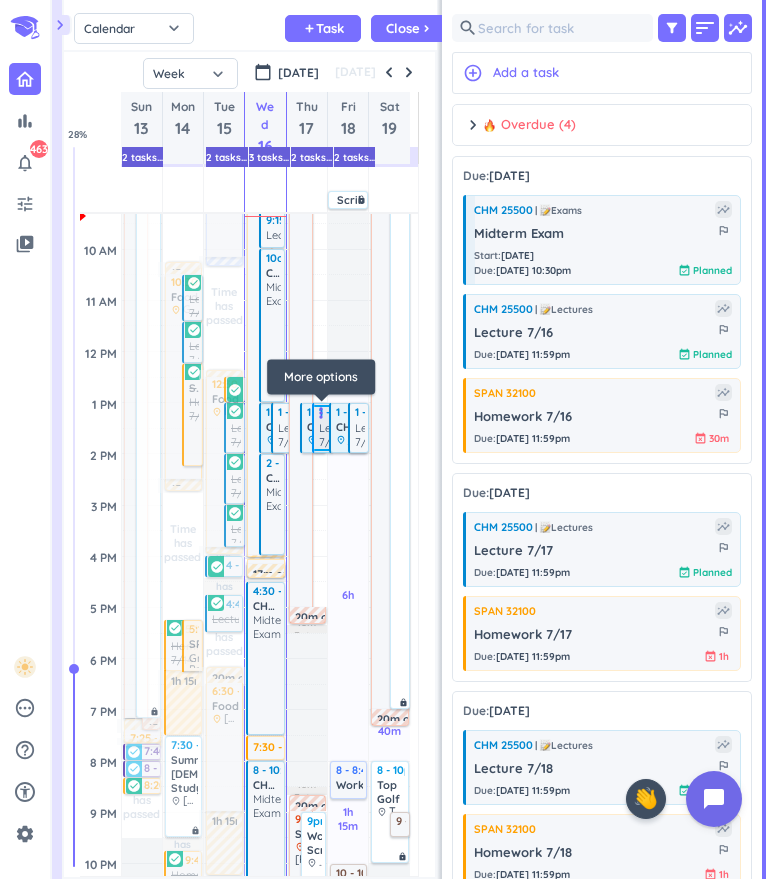 click on "more_vert" at bounding box center [321, 413] 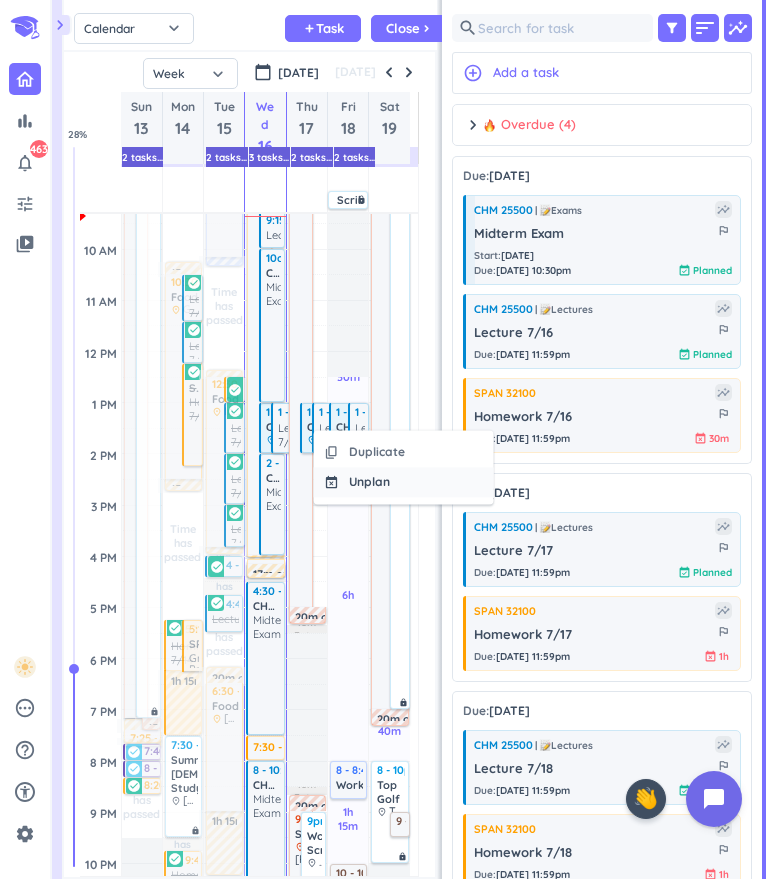 click on "Unplan" at bounding box center [369, 482] 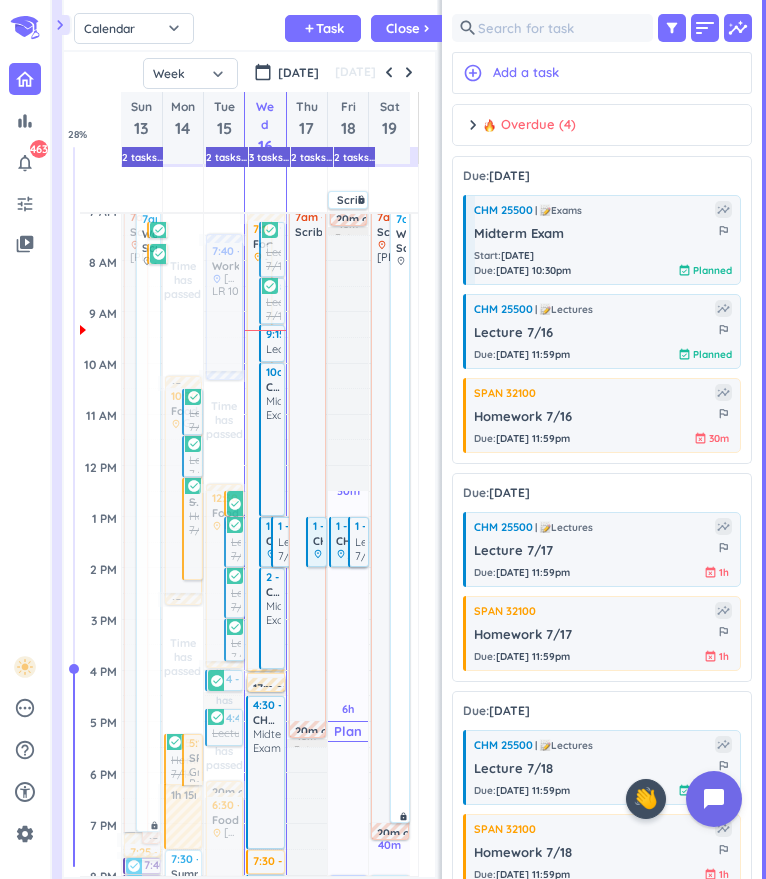 scroll, scrollTop: 0, scrollLeft: 0, axis: both 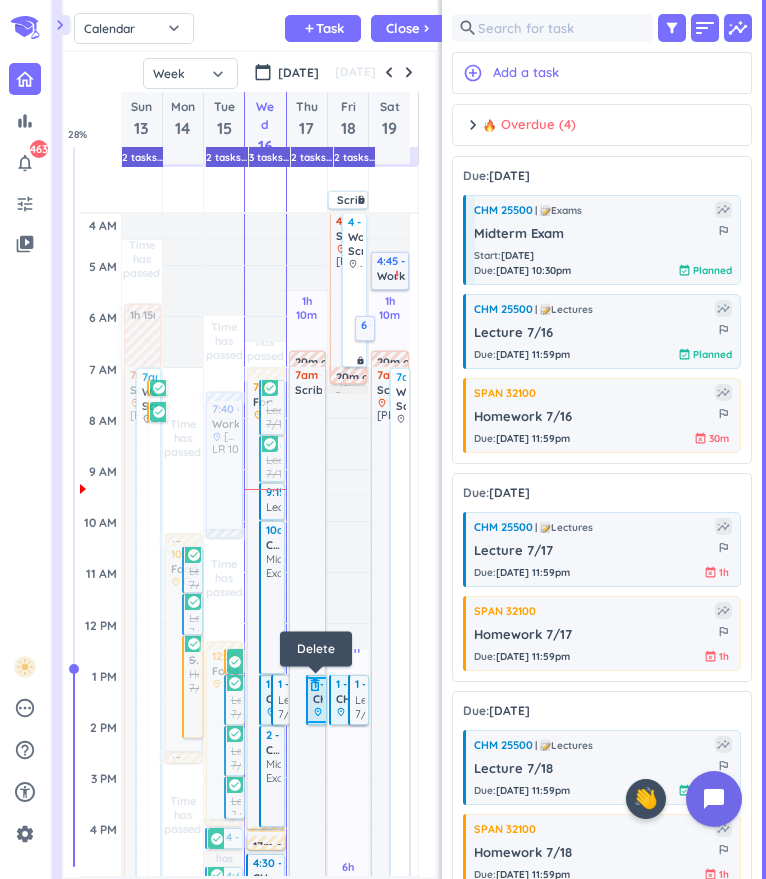click on "delete_outline" at bounding box center [315, 685] 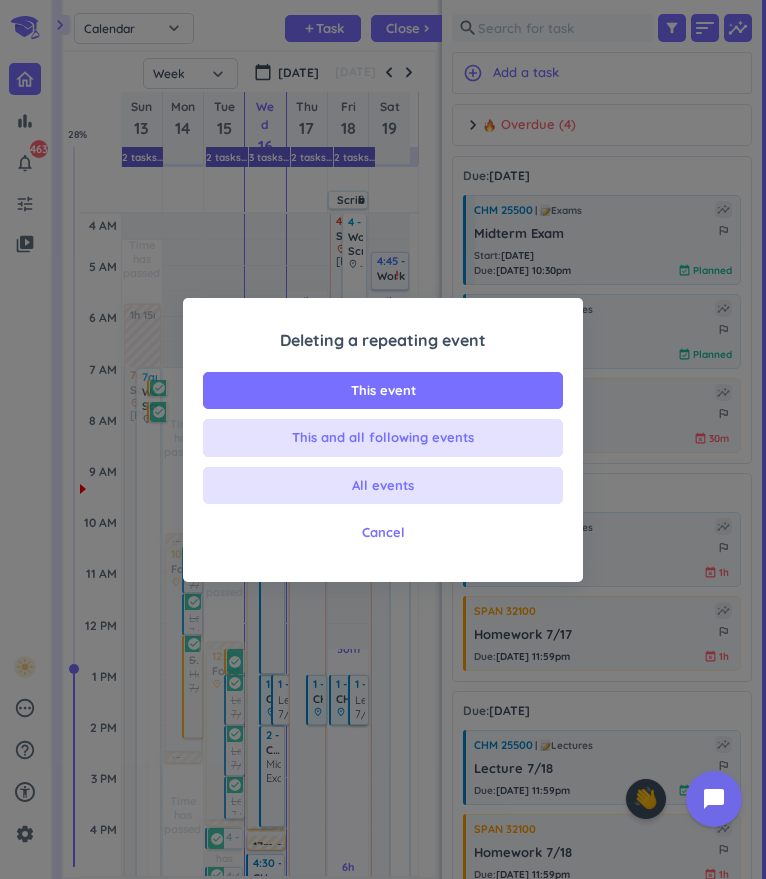 click on "Deleting a repeating event This event This and all following events All events Cancel" at bounding box center (383, 445) 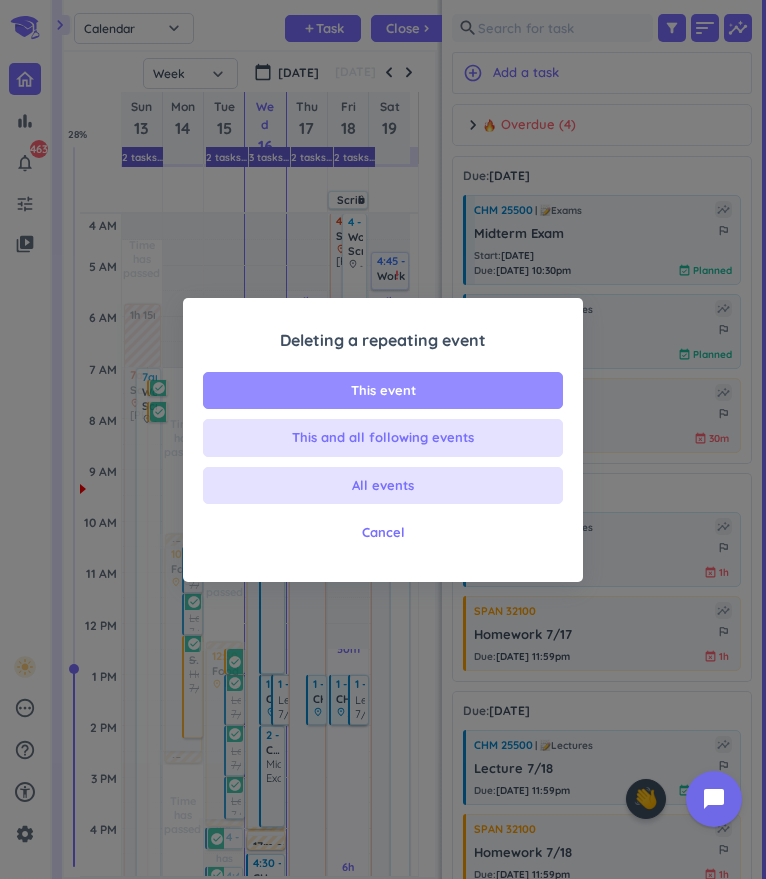 click on "This event" at bounding box center (383, 391) 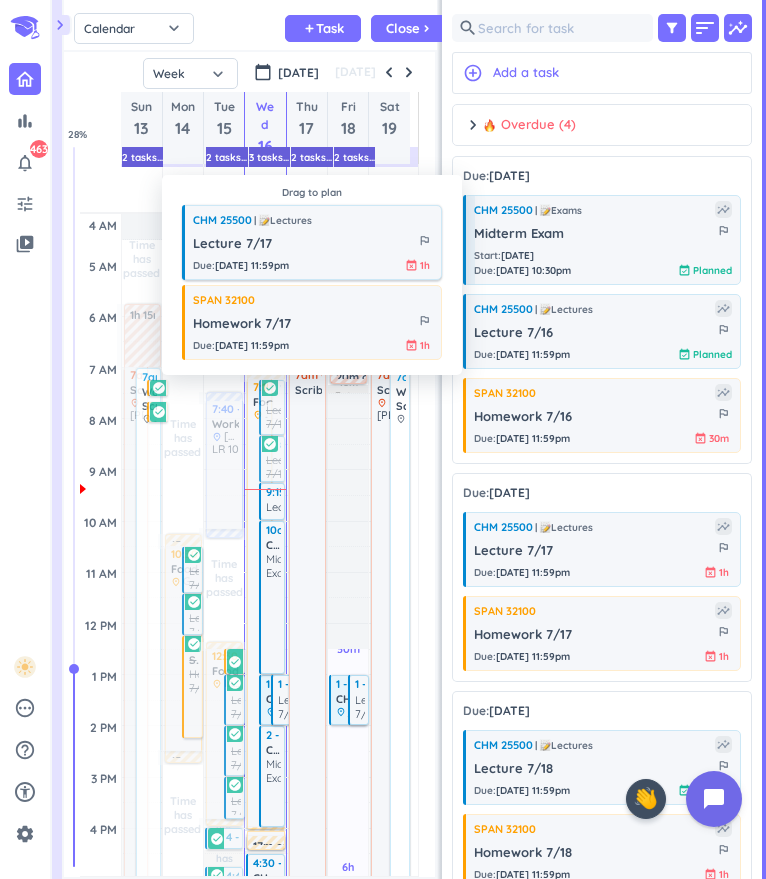 click on "Lectures" at bounding box center [282, 220] 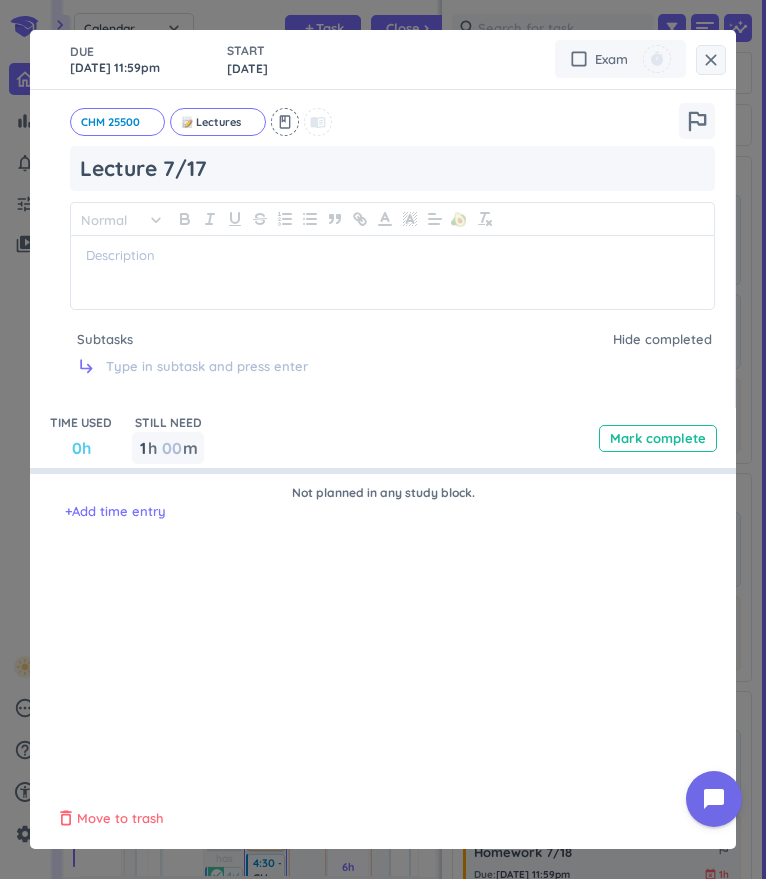 click on "Move to trash" at bounding box center (120, 819) 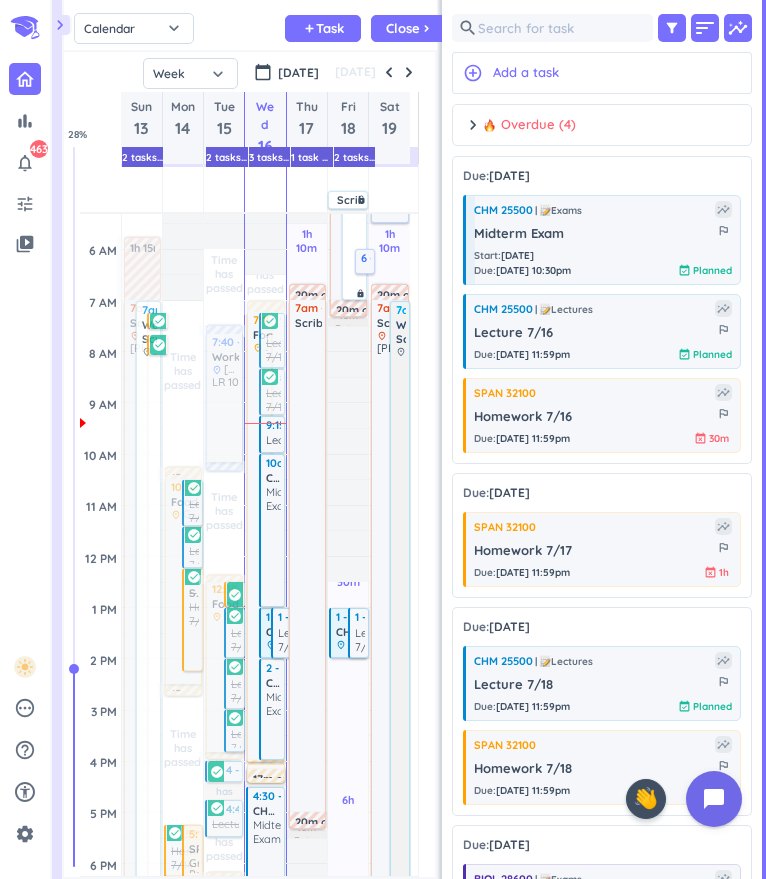 scroll, scrollTop: 0, scrollLeft: 0, axis: both 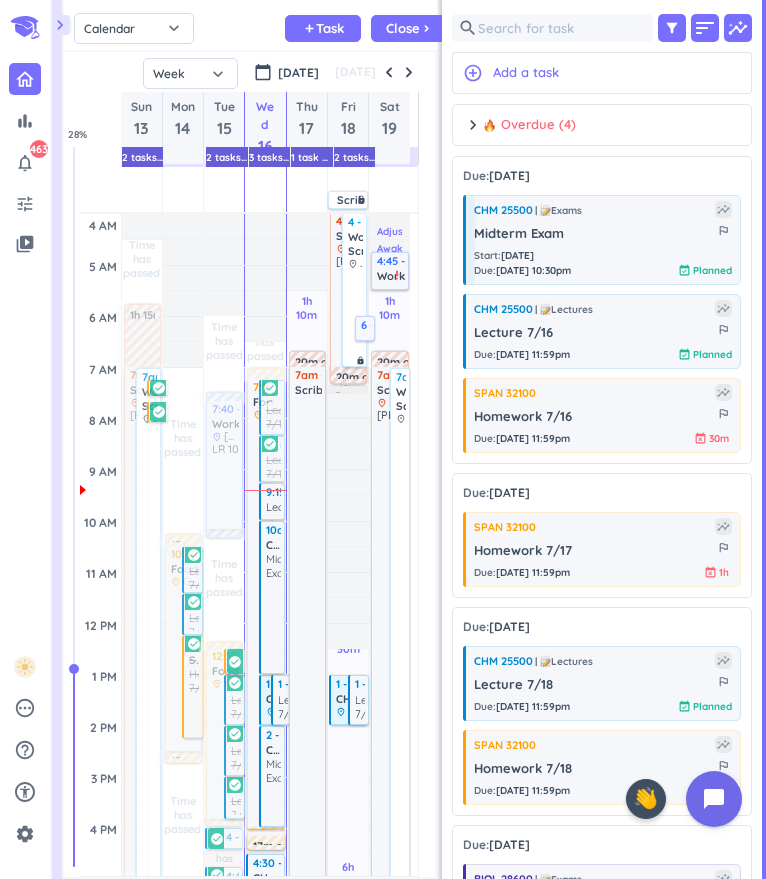 click on "Adjust Awake Time" at bounding box center [393, 248] 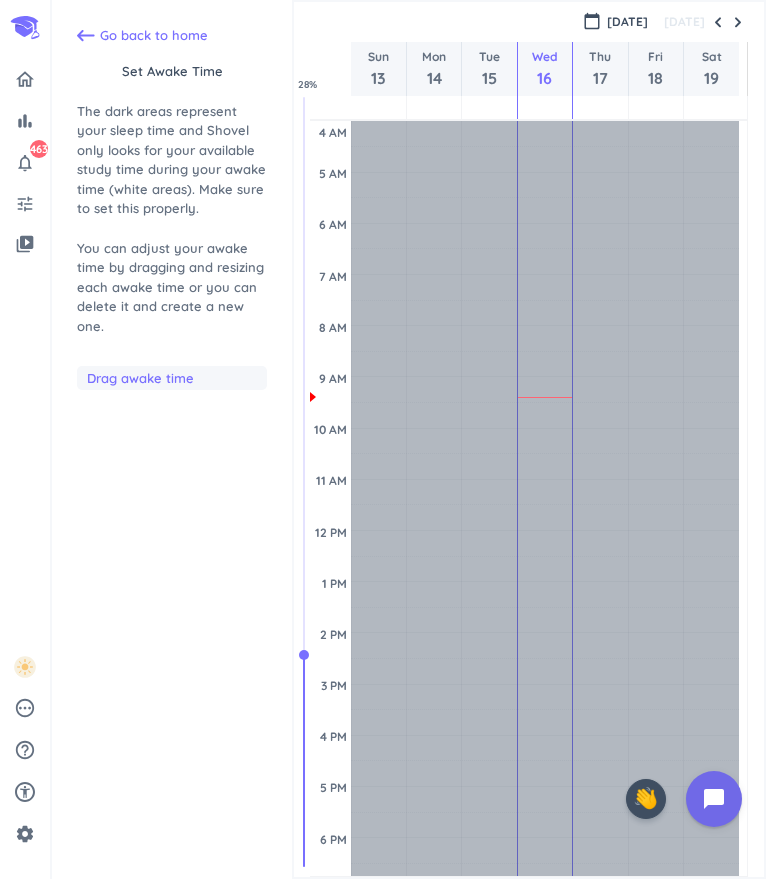 scroll, scrollTop: 104, scrollLeft: 0, axis: vertical 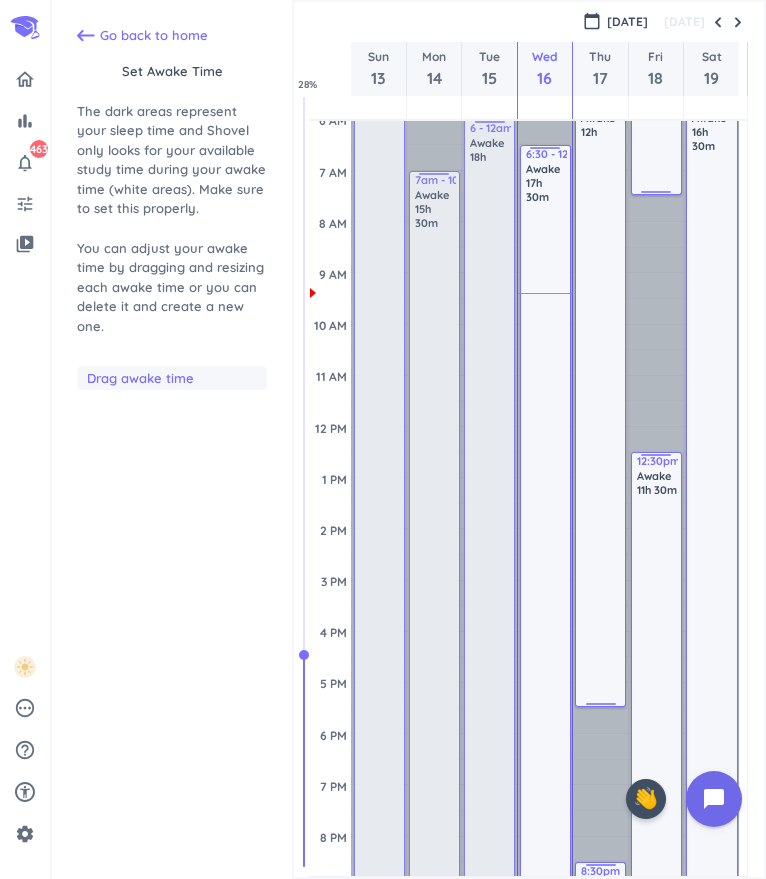 click on "Awake   16h 30m" at bounding box center (713, 522) 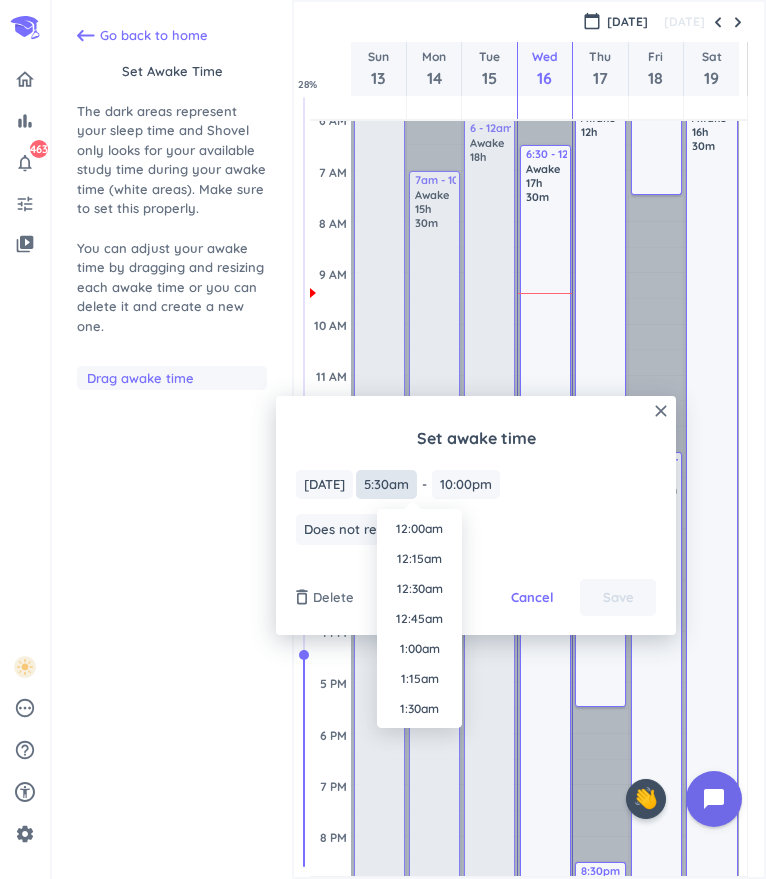 click on "5:30am" at bounding box center [386, 484] 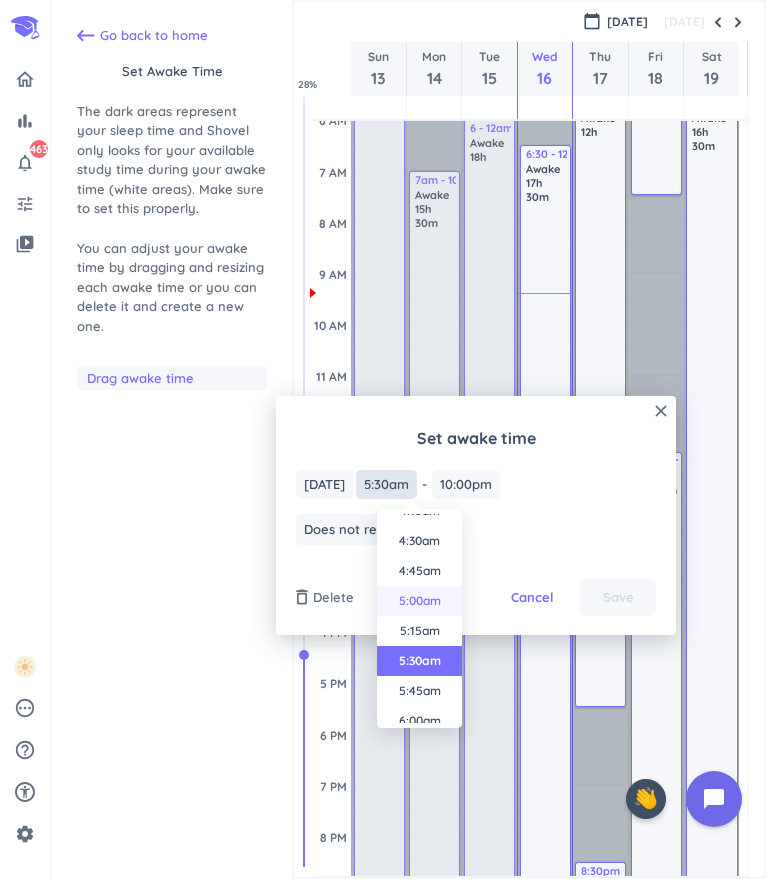 scroll, scrollTop: 526, scrollLeft: 0, axis: vertical 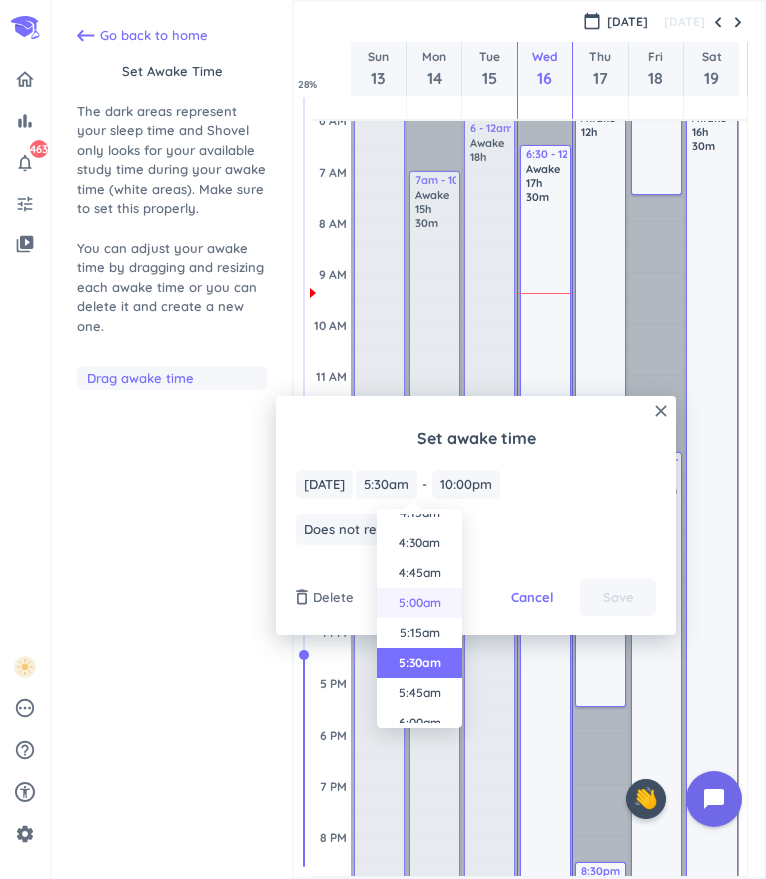 click on "4:30am" at bounding box center [419, 543] 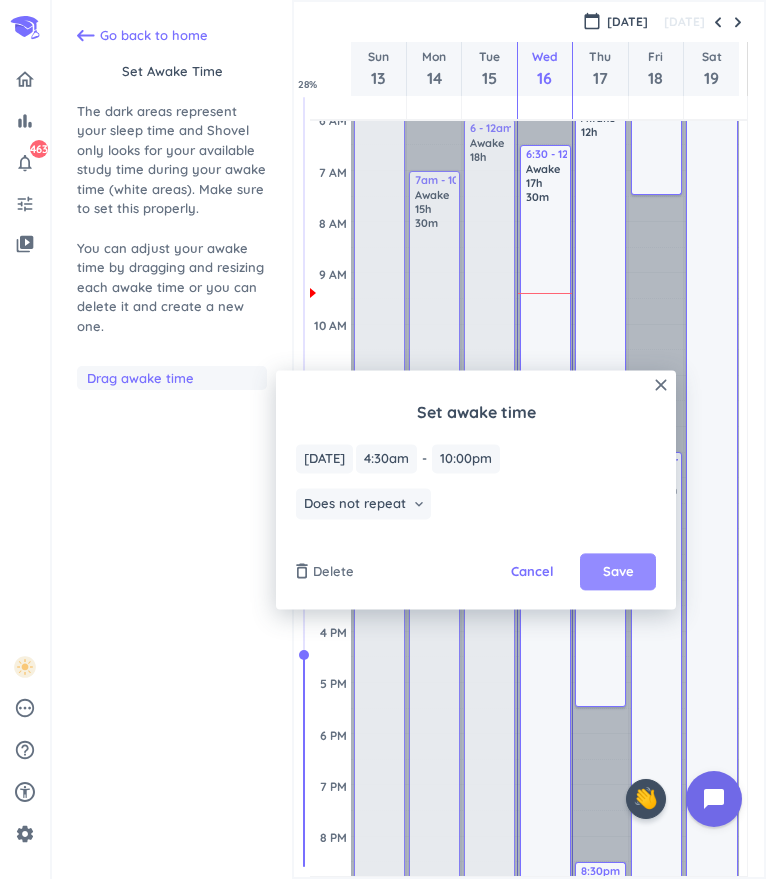 click on "Save" at bounding box center (618, 572) 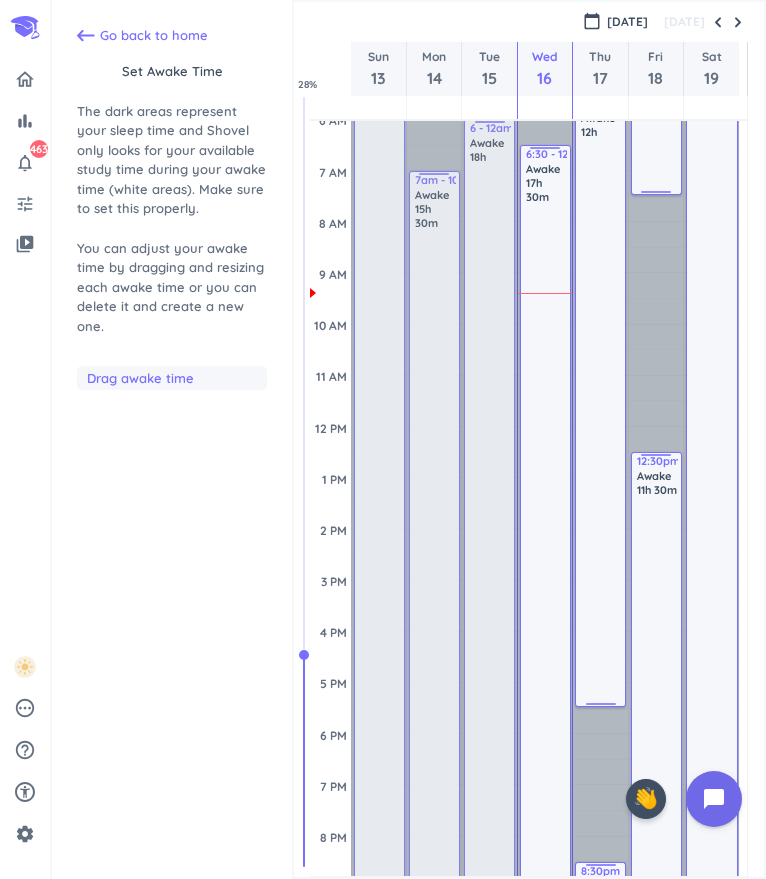 scroll, scrollTop: 473, scrollLeft: 0, axis: vertical 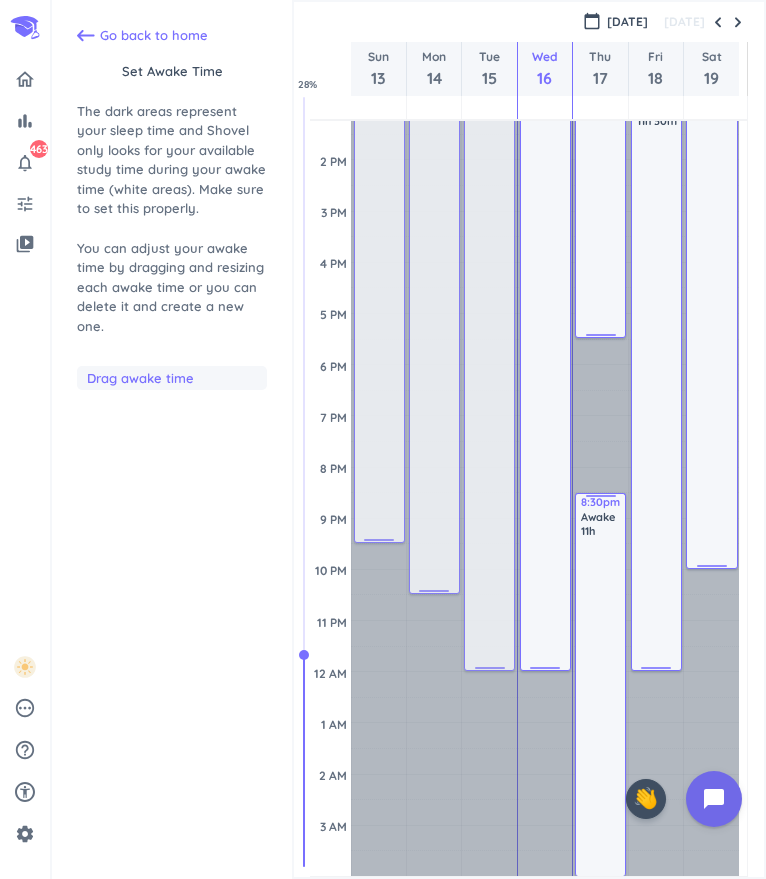 click on "Awake   11h 30m" at bounding box center (657, 383) 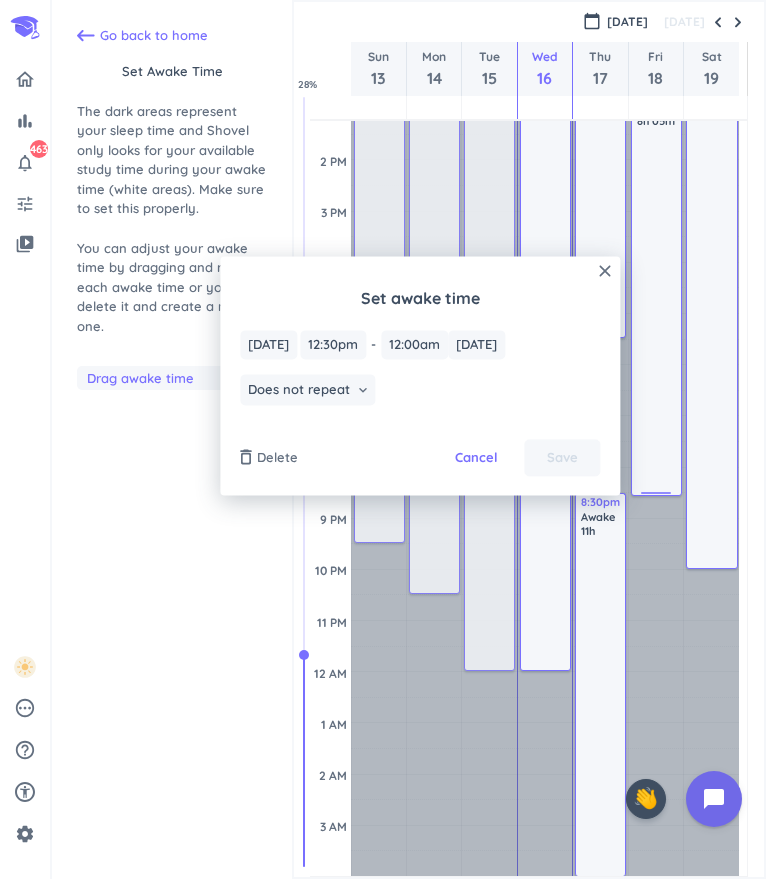 drag, startPoint x: 650, startPoint y: 672, endPoint x: 645, endPoint y: 498, distance: 174.07182 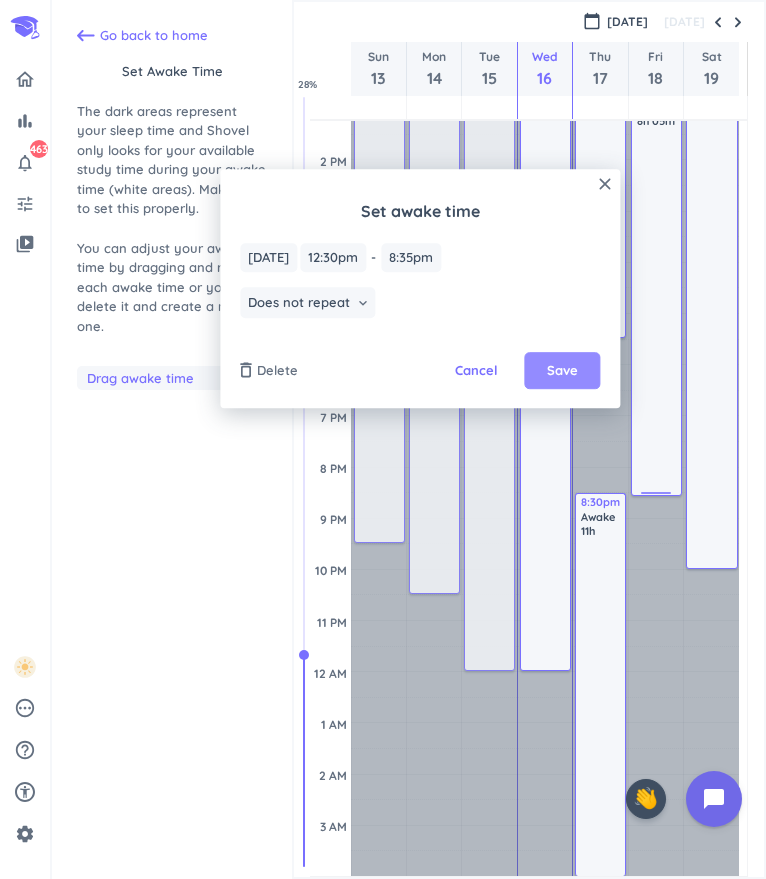click on "Save" at bounding box center [562, 371] 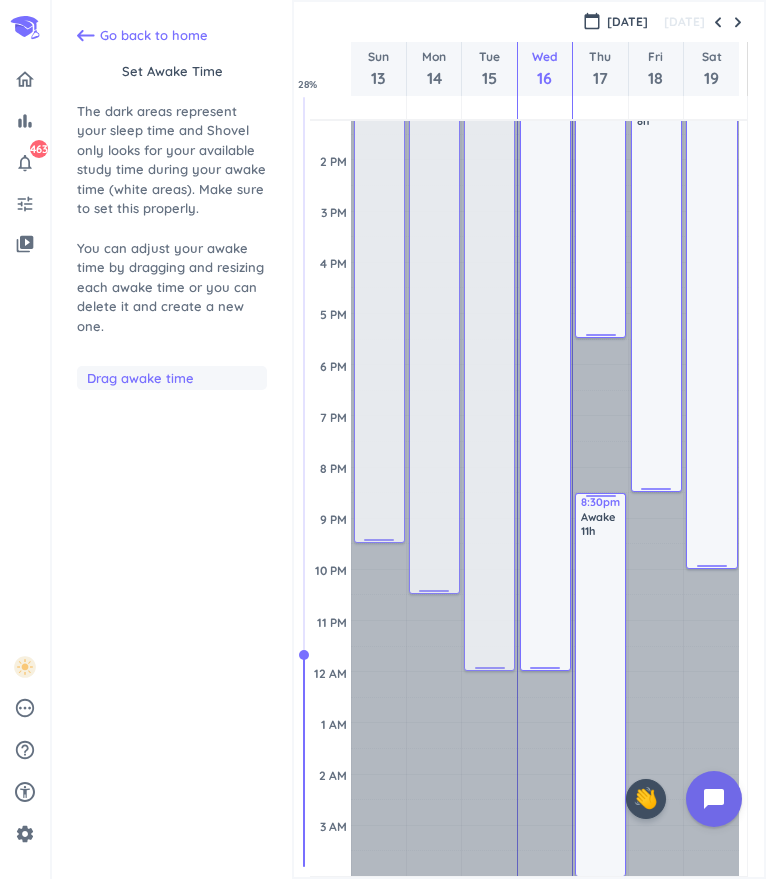 drag, startPoint x: 662, startPoint y: 495, endPoint x: 646, endPoint y: 491, distance: 16.492422 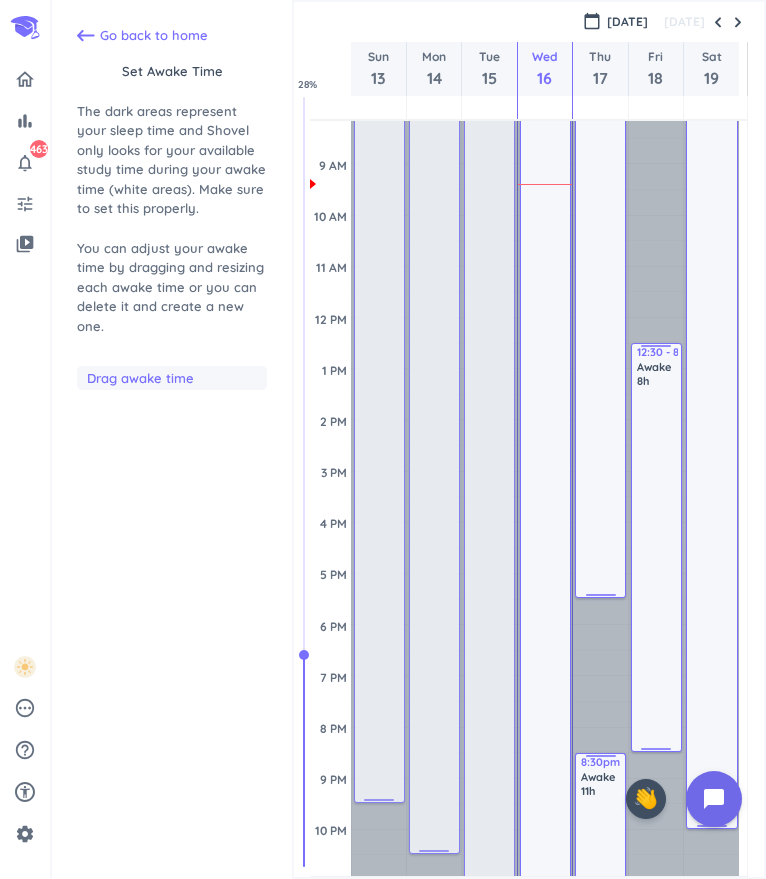 scroll, scrollTop: 286, scrollLeft: 0, axis: vertical 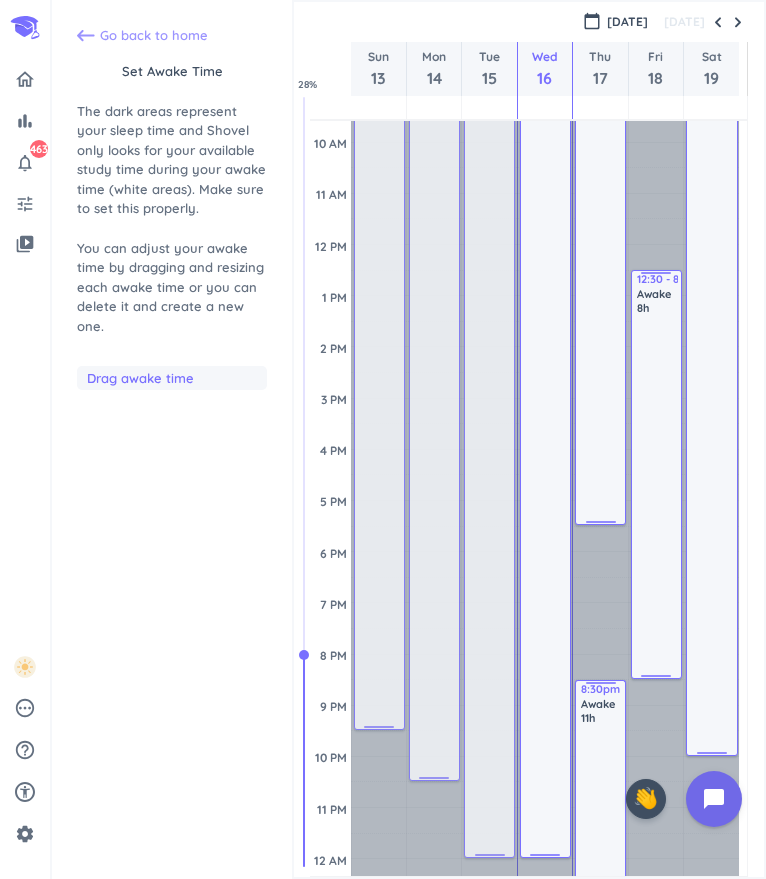 click on "Go back to home" at bounding box center [154, 36] 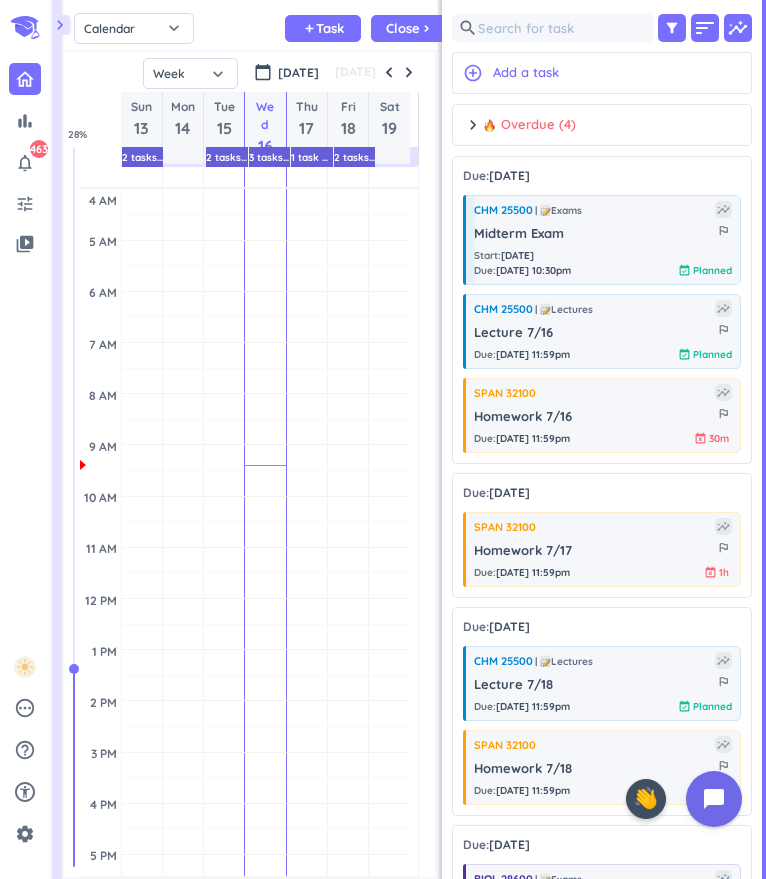 scroll, scrollTop: 9, scrollLeft: 8, axis: both 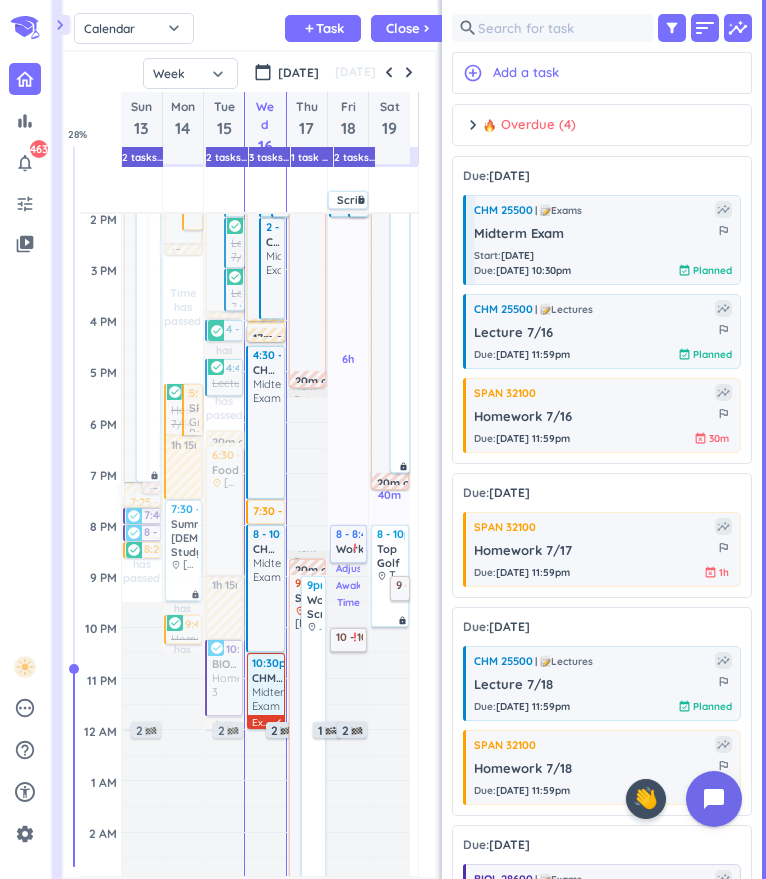 click on "Adjust Awake Time" at bounding box center [352, 585] 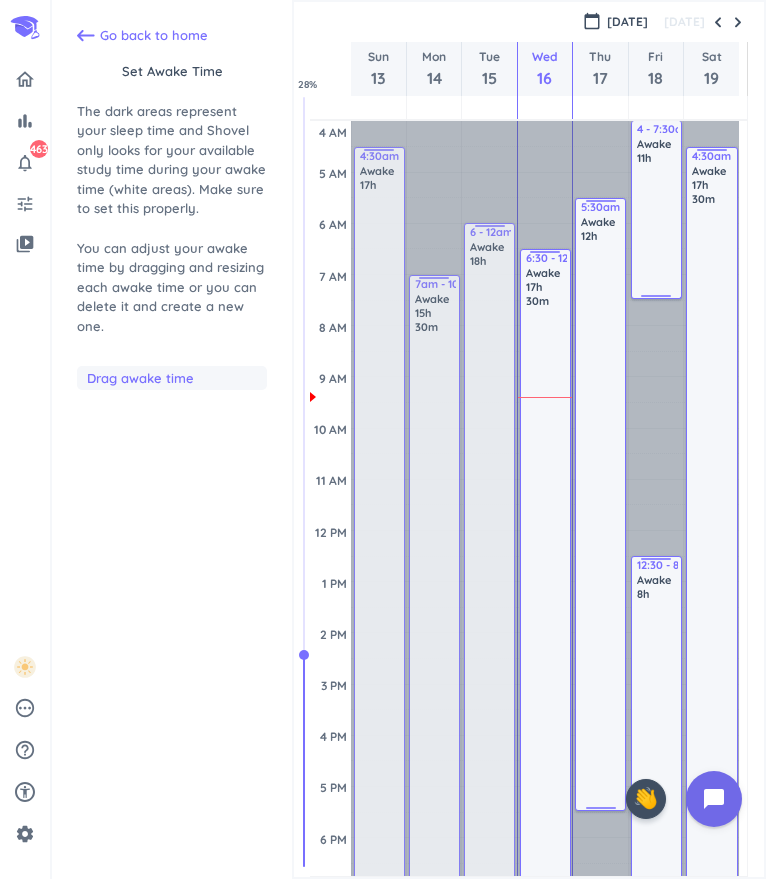 scroll, scrollTop: 104, scrollLeft: 0, axis: vertical 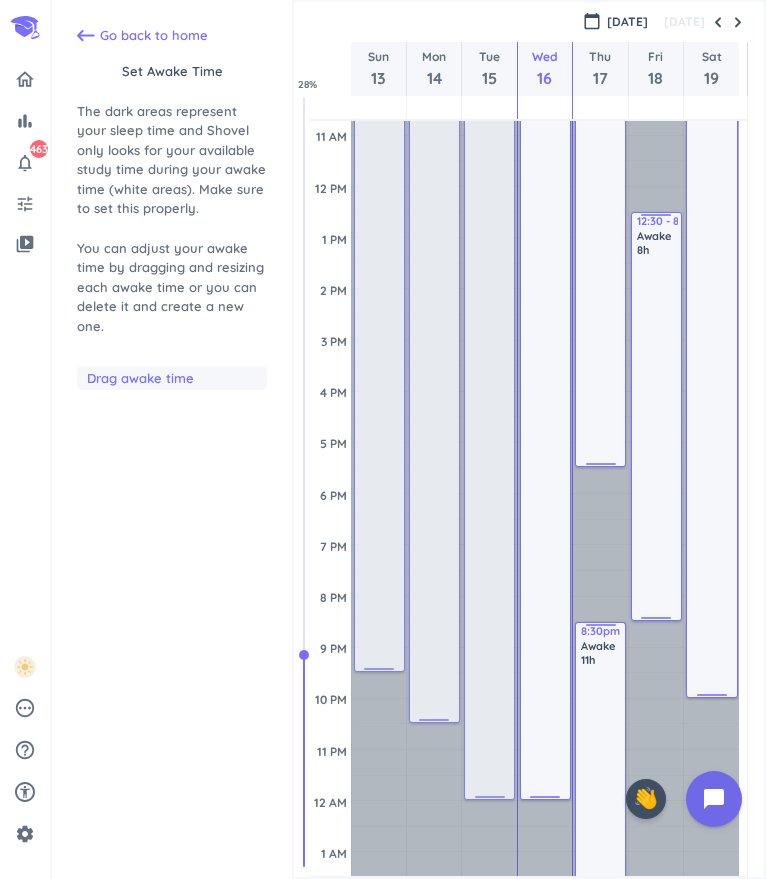 click on "Awake   8h" at bounding box center (657, 423) 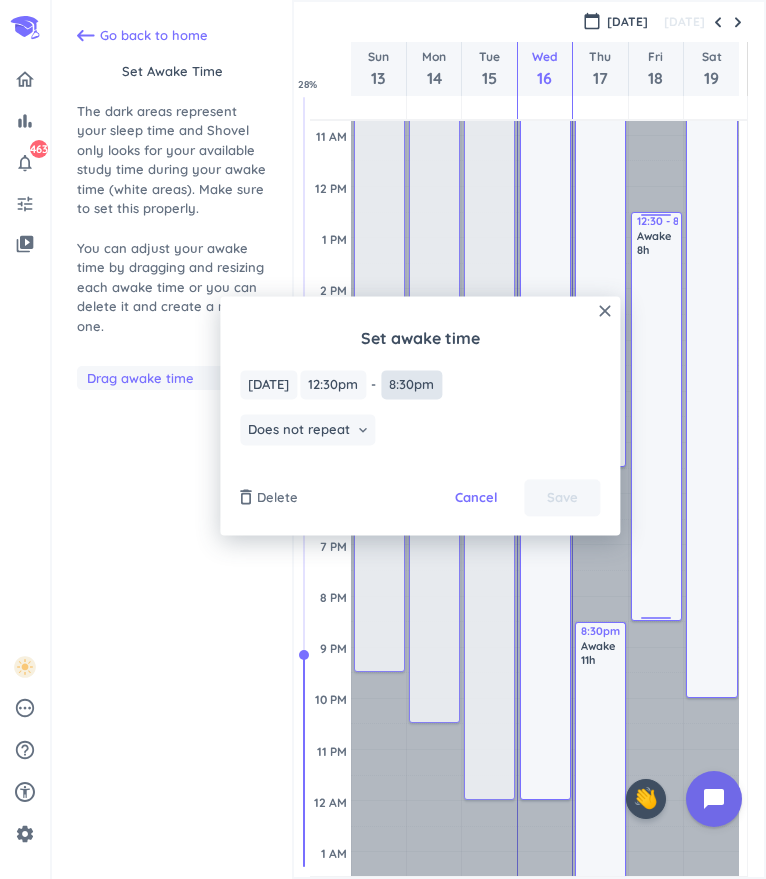 click on "8:30pm" at bounding box center (411, 384) 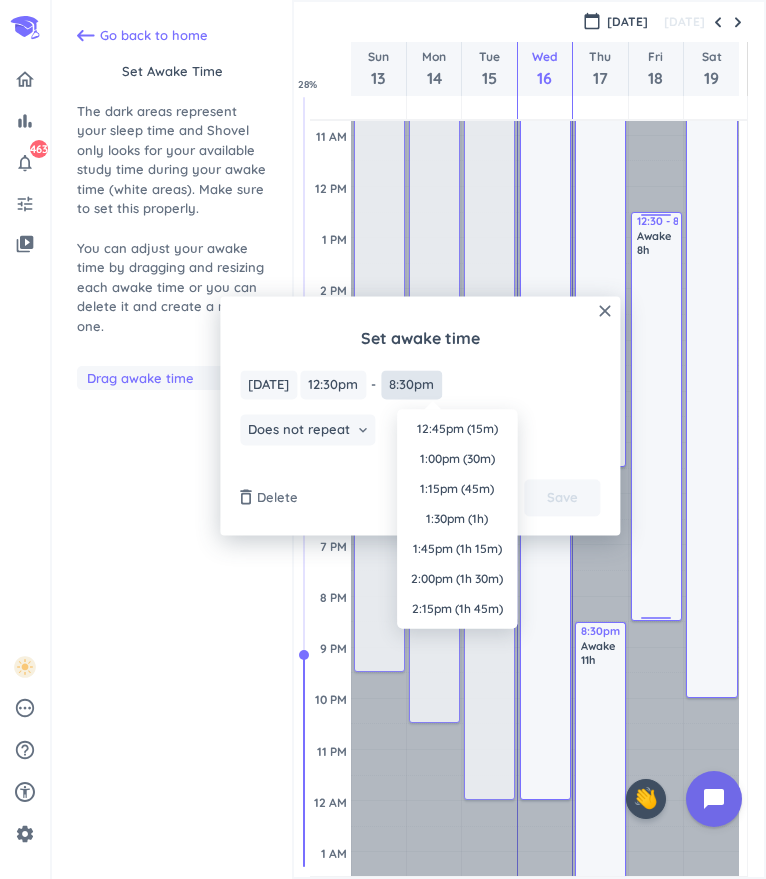 scroll, scrollTop: 930, scrollLeft: 0, axis: vertical 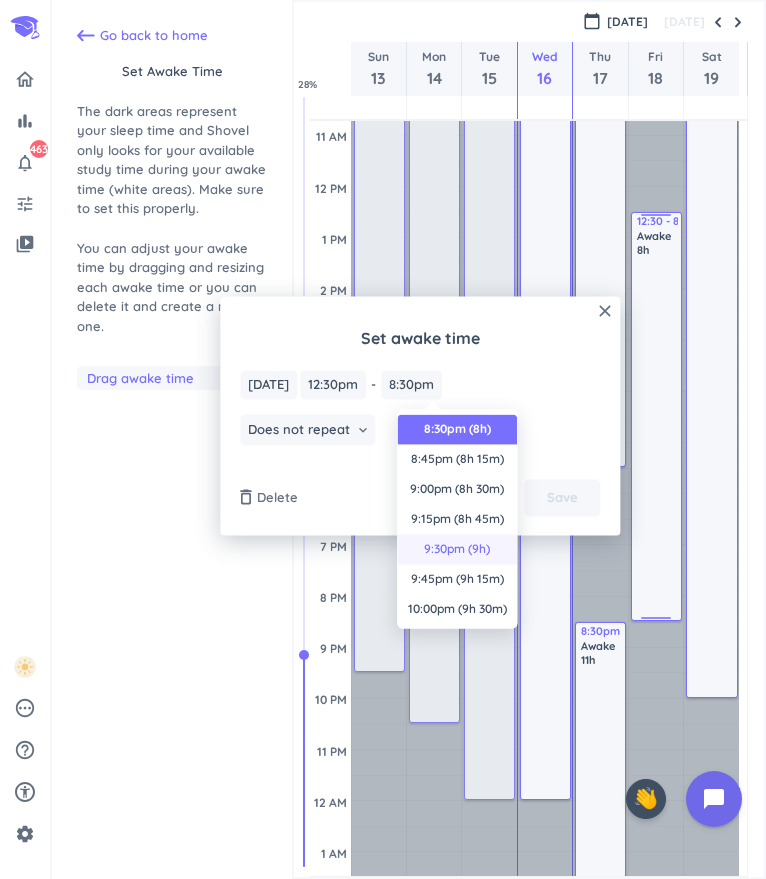 click on "9:30pm (9h)" at bounding box center (457, 549) 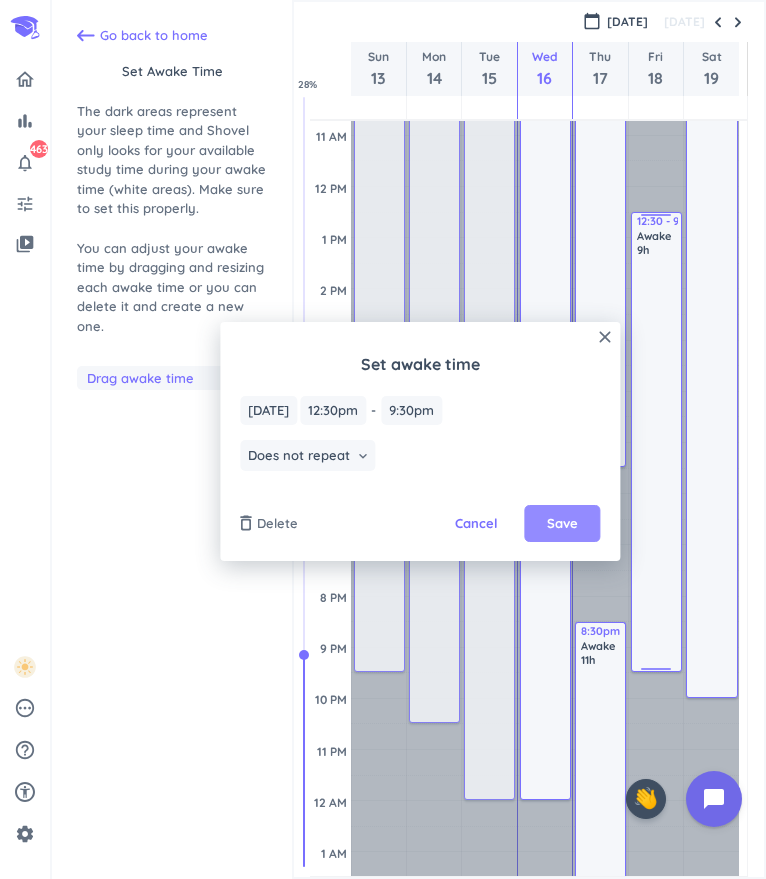 click on "Save" at bounding box center [562, 524] 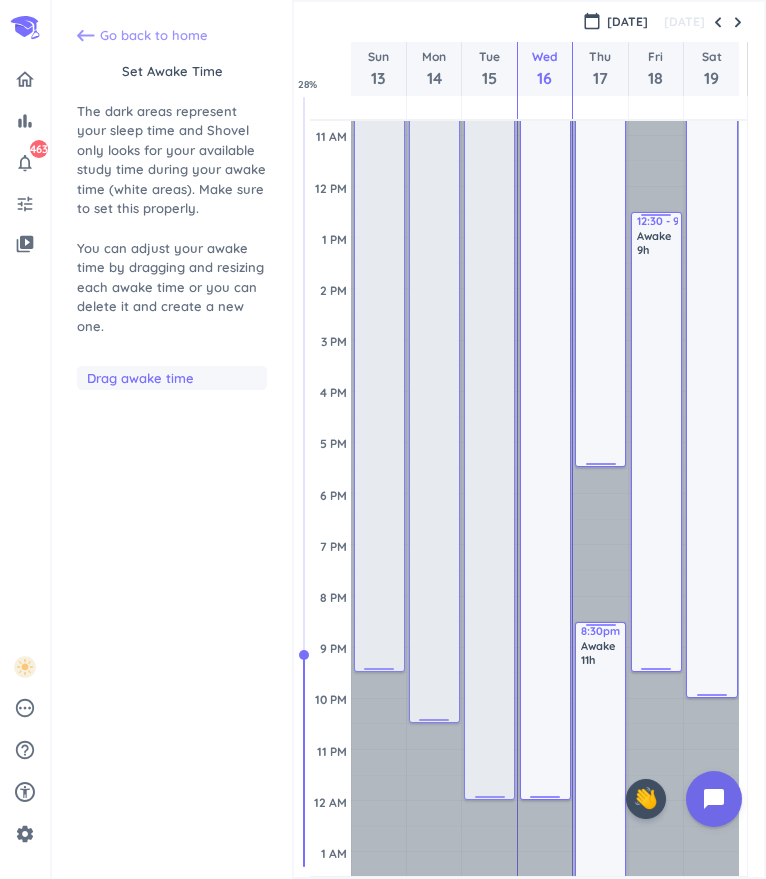 click on "Go back to home" at bounding box center (154, 36) 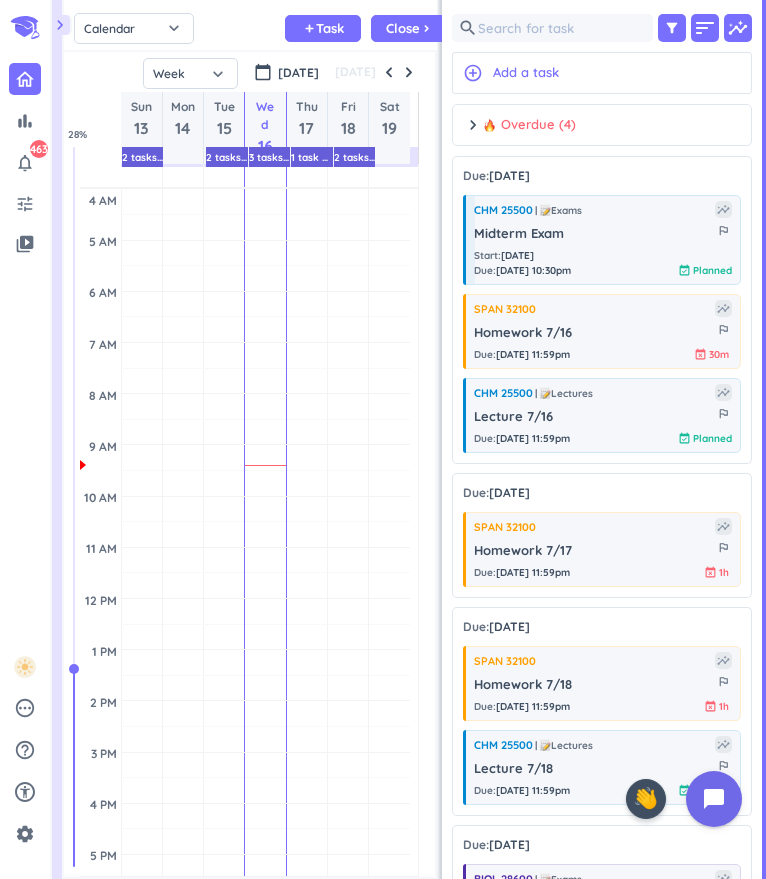 scroll, scrollTop: 9, scrollLeft: 8, axis: both 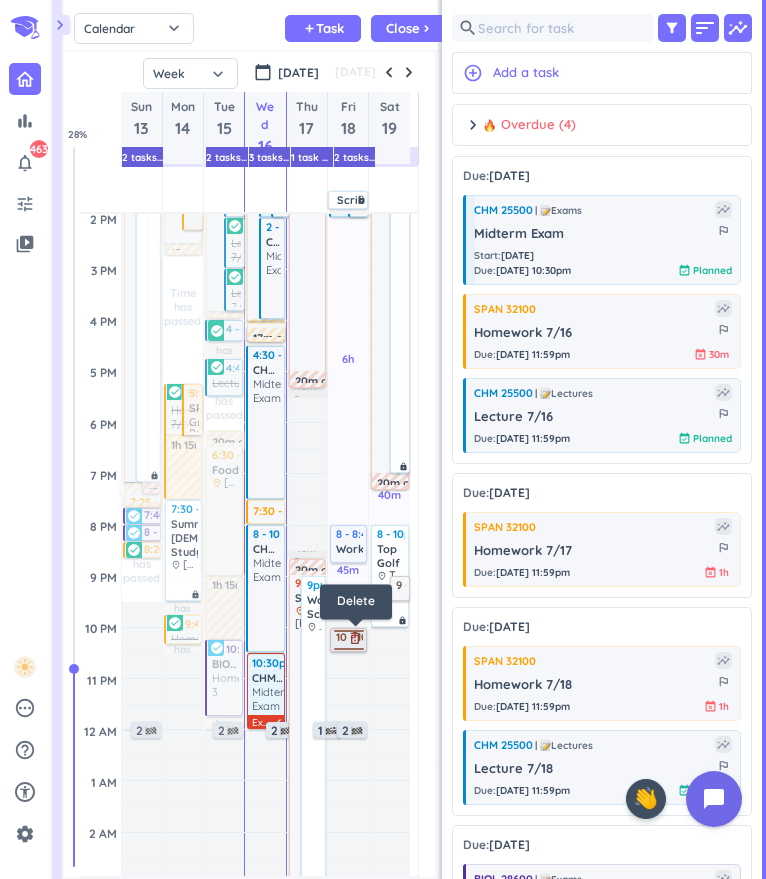 click on "delete_outline" at bounding box center [355, 638] 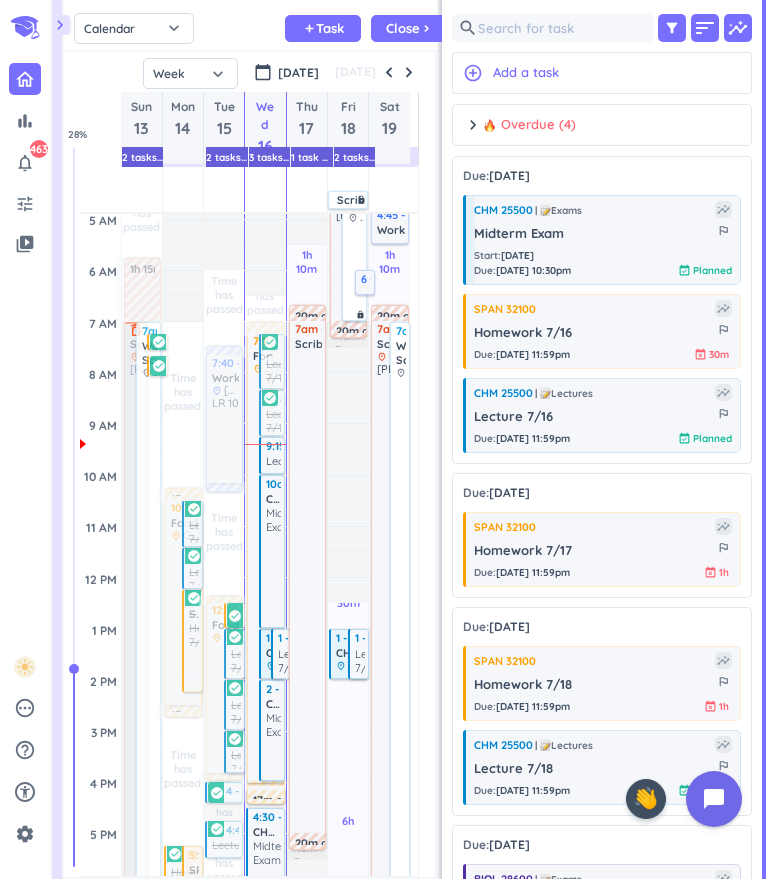 scroll, scrollTop: 50, scrollLeft: 0, axis: vertical 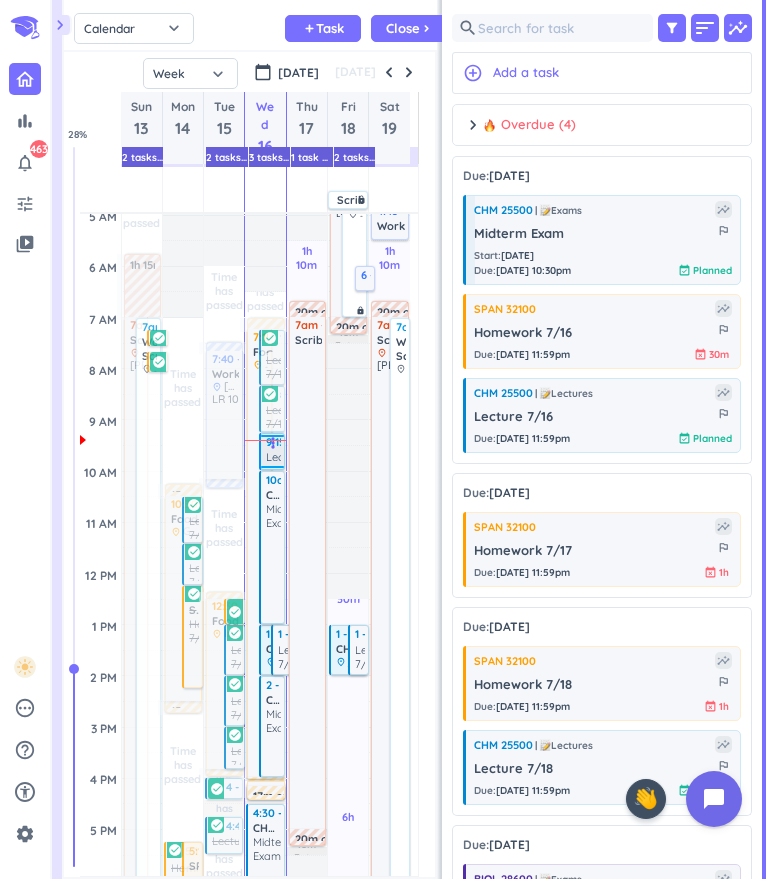 click on "Lecture 7/15" at bounding box center (285, 458) 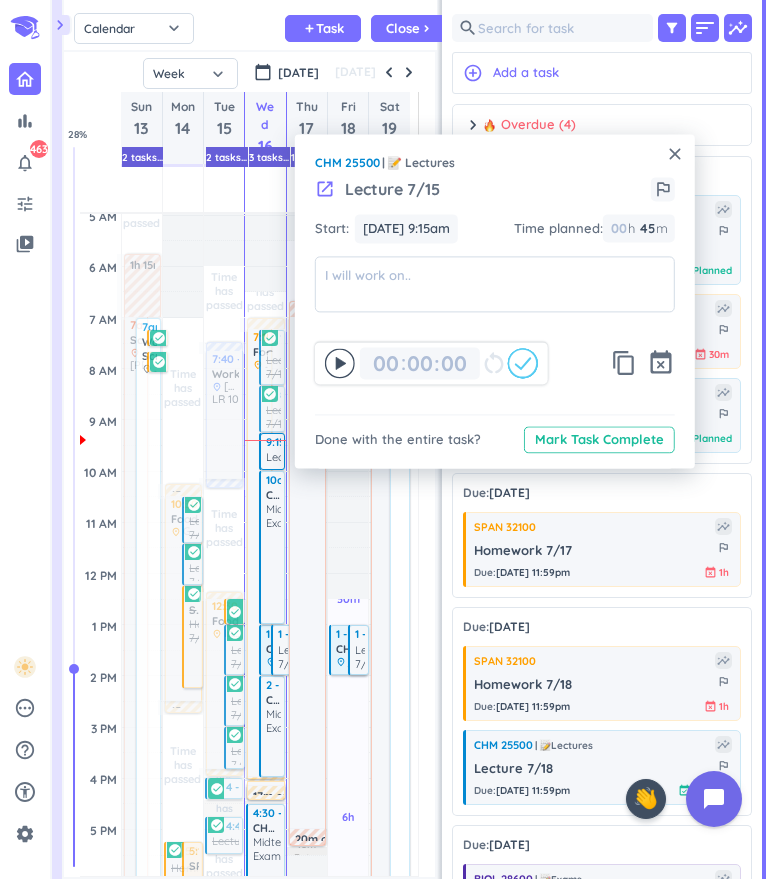 click on "close" at bounding box center (675, 154) 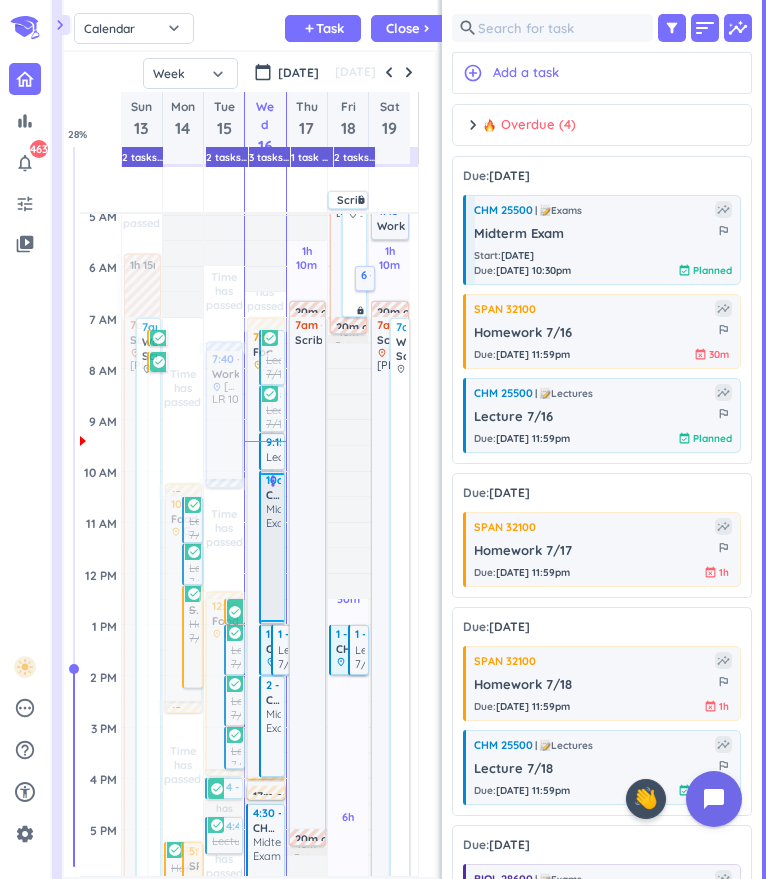 click at bounding box center [273, 575] 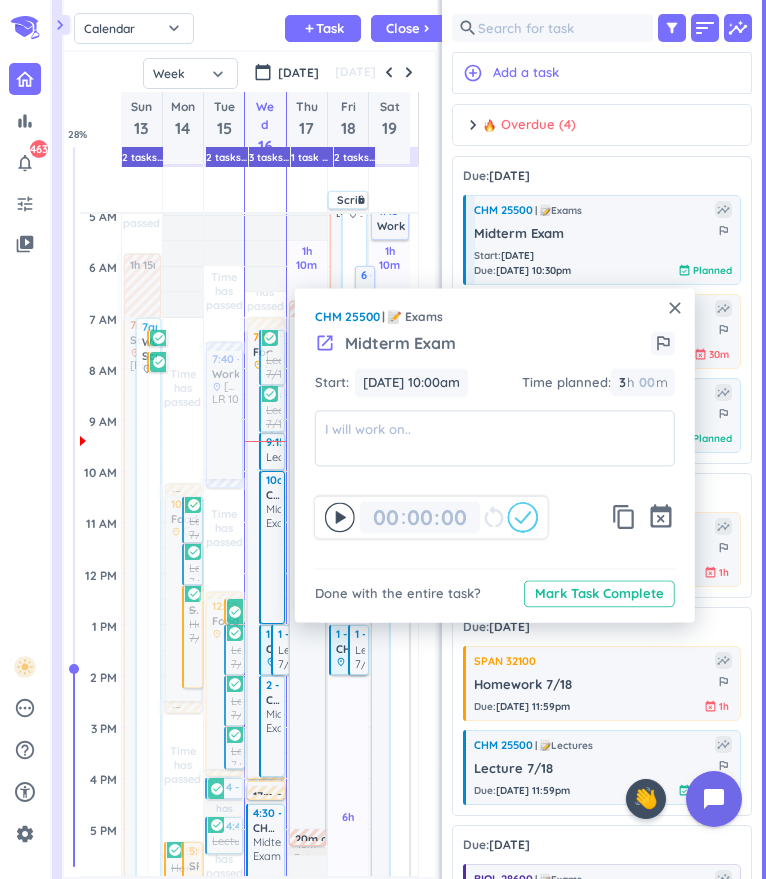 click on "close" at bounding box center [675, 308] 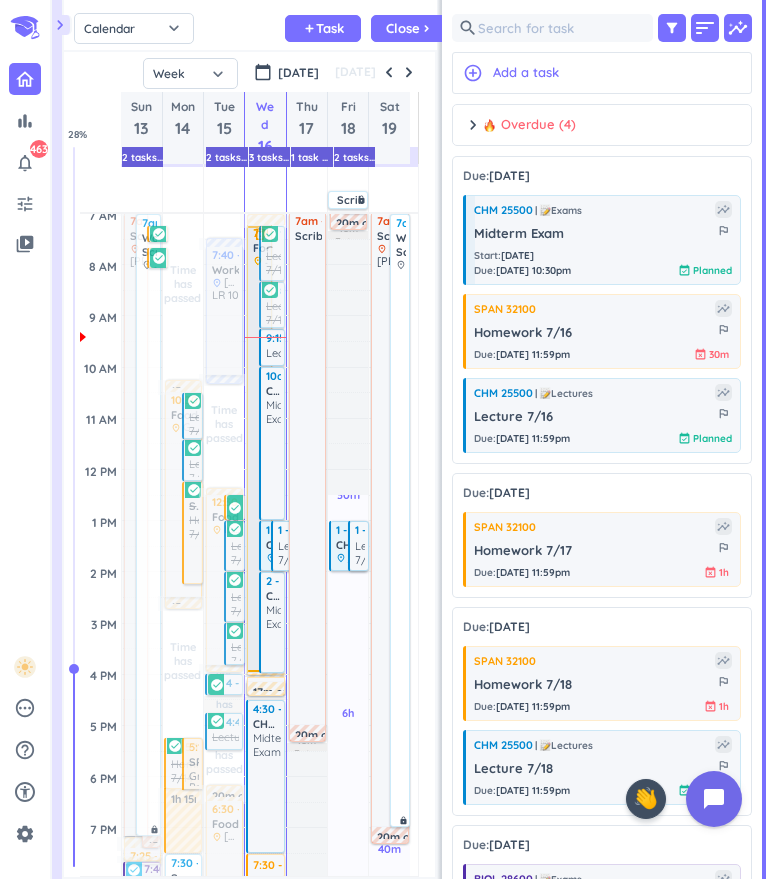 scroll, scrollTop: 0, scrollLeft: 0, axis: both 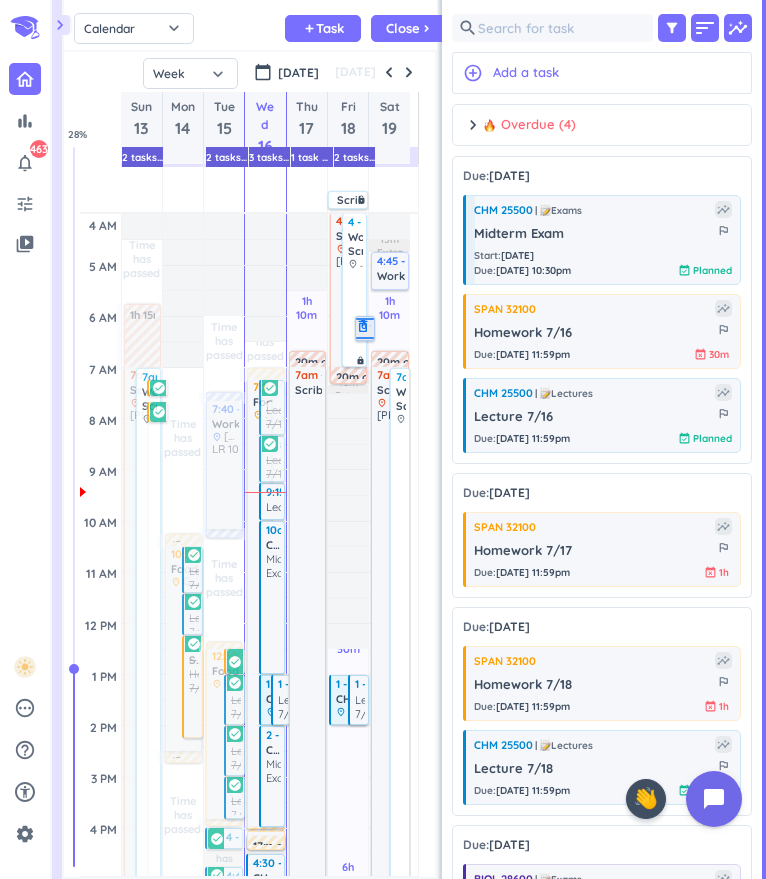 click at bounding box center [365, 341] 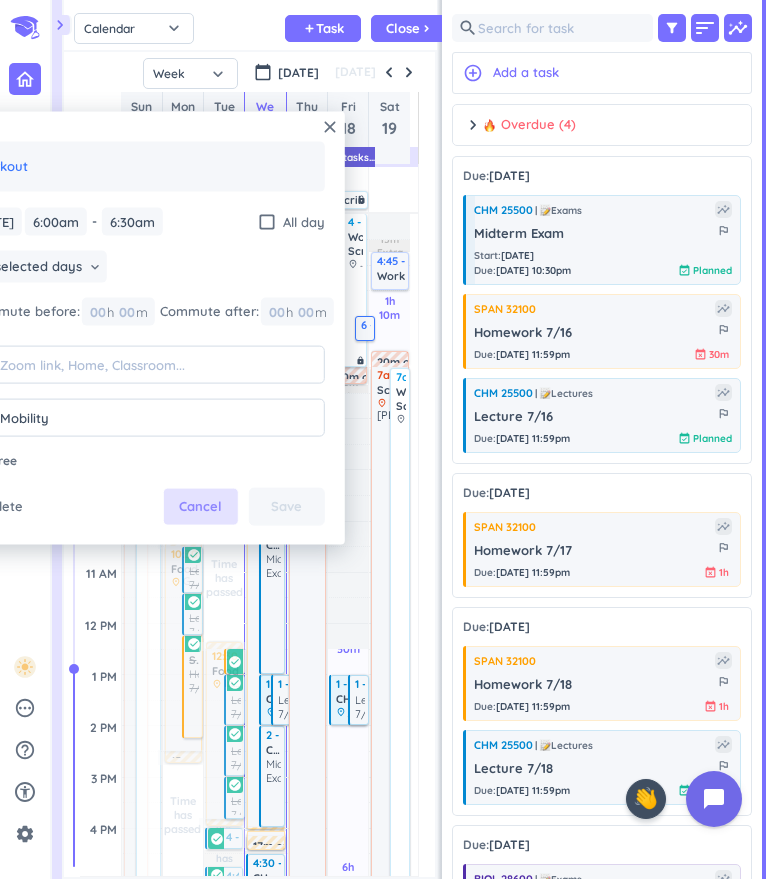 click on "Cancel" at bounding box center (200, 506) 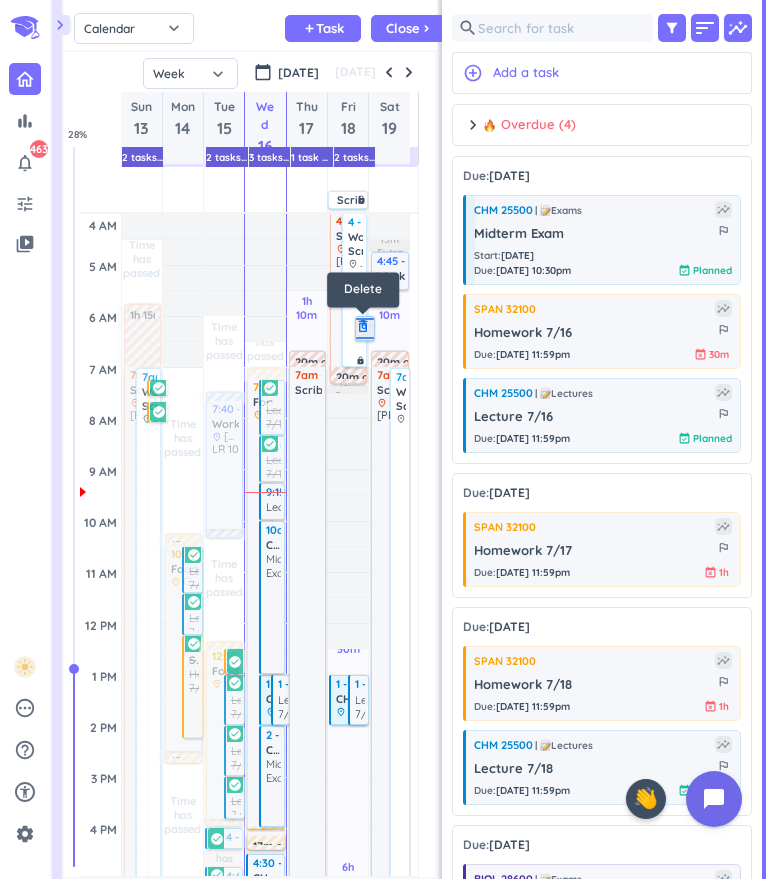 click on "delete_outline" at bounding box center [363, 326] 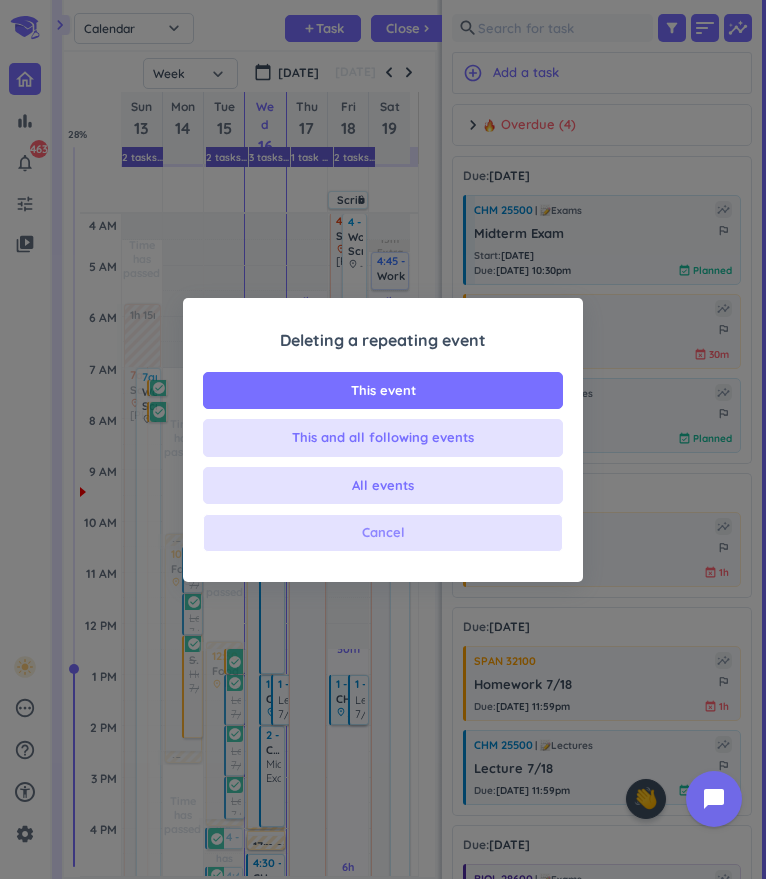 click on "Cancel" at bounding box center (383, 533) 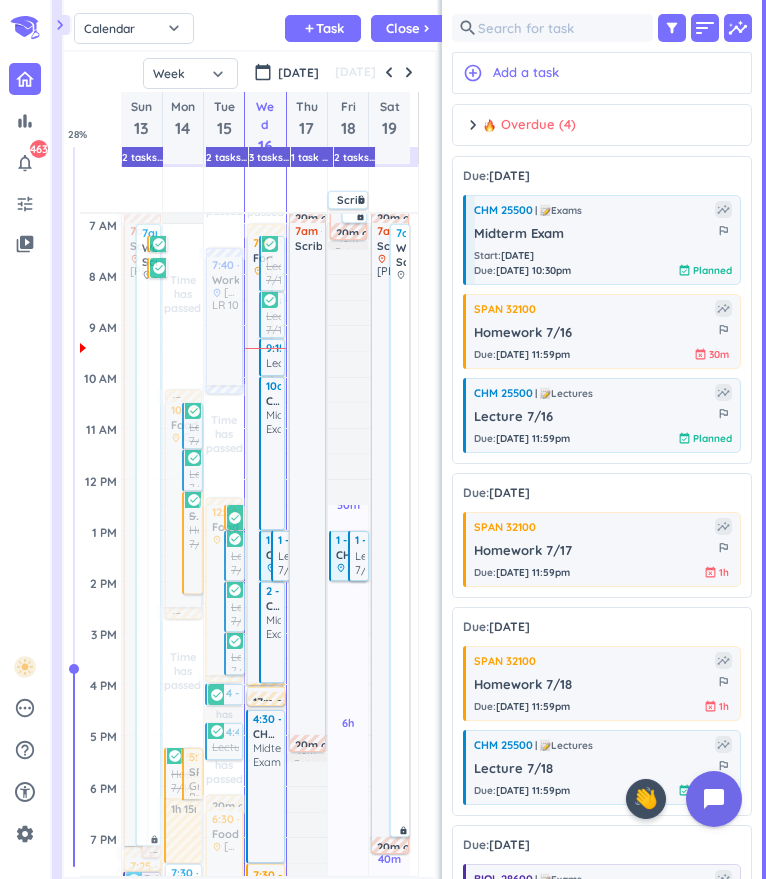 scroll, scrollTop: 101, scrollLeft: 0, axis: vertical 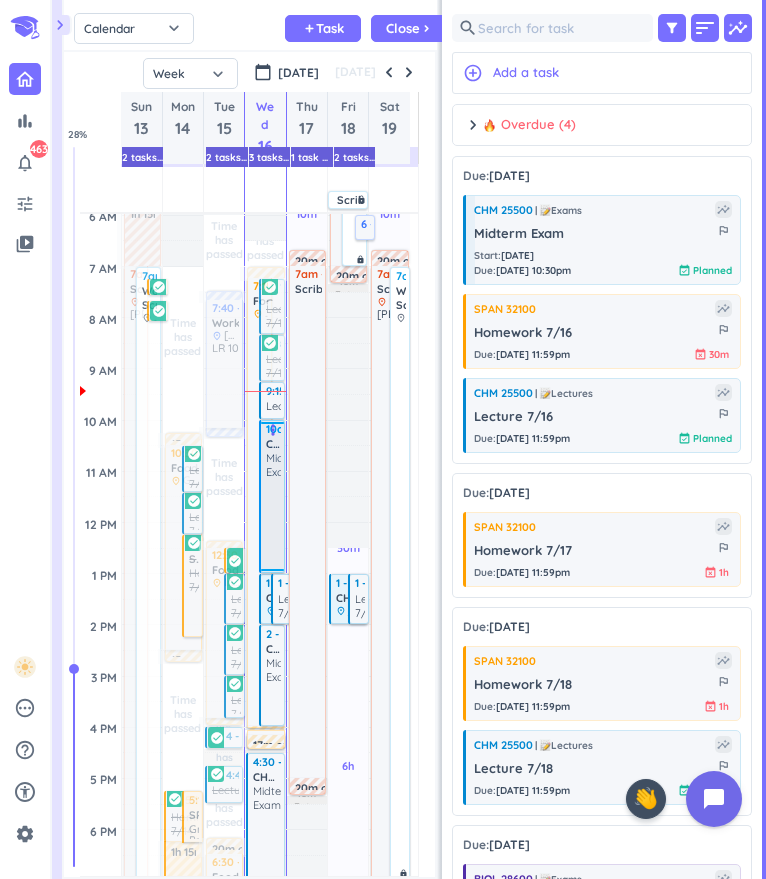click at bounding box center (273, 524) 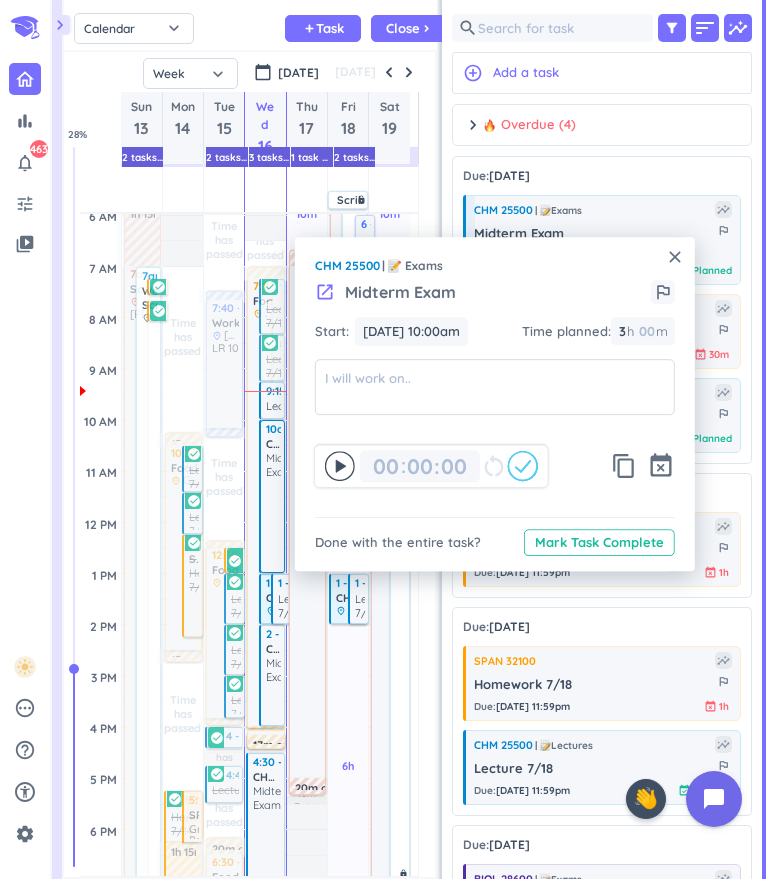 click on "close" at bounding box center [675, 257] 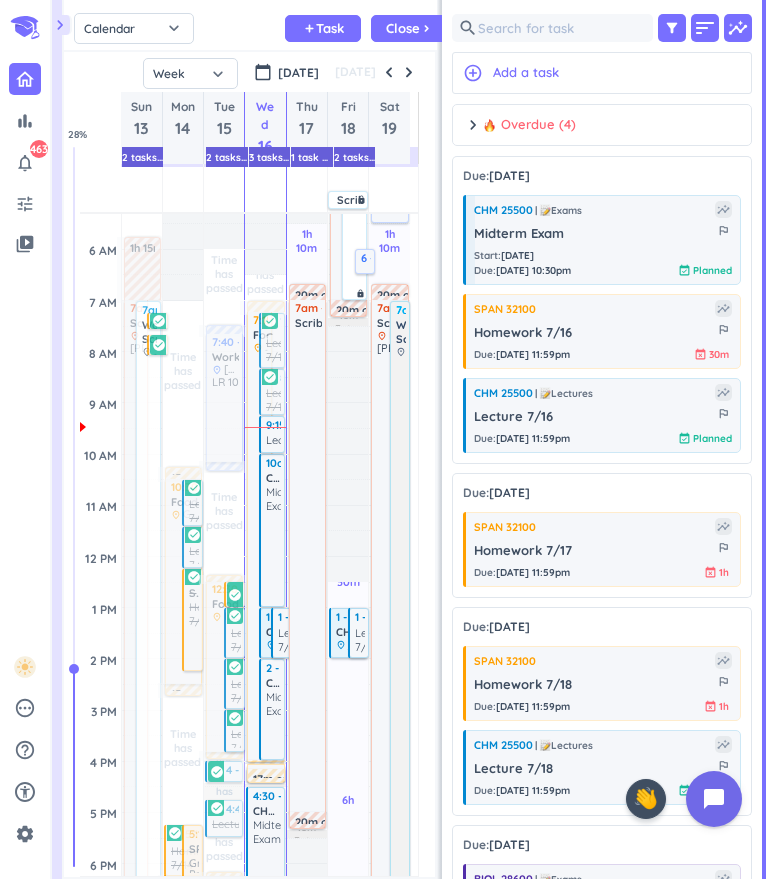scroll, scrollTop: 67, scrollLeft: 0, axis: vertical 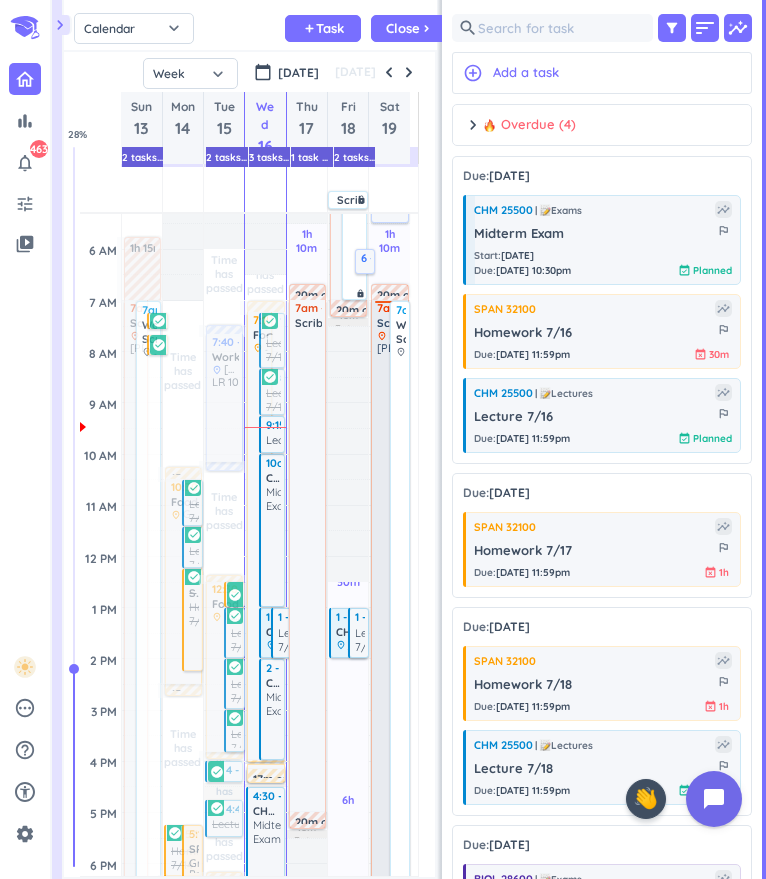 click on "[PERSON_NAME]" at bounding box center [391, 627] 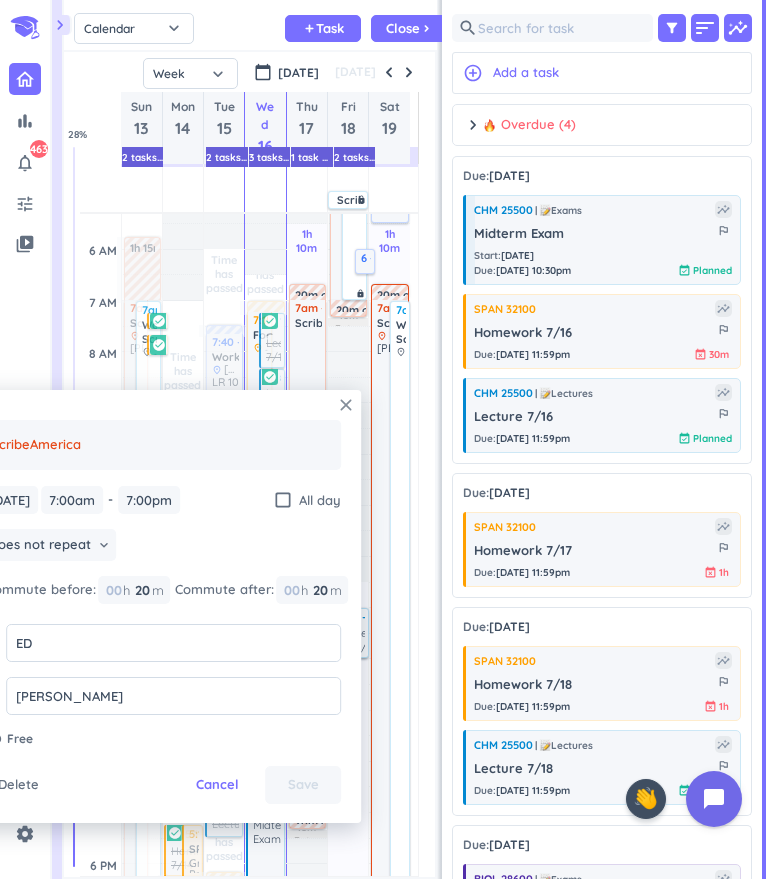 click on "close" at bounding box center [346, 405] 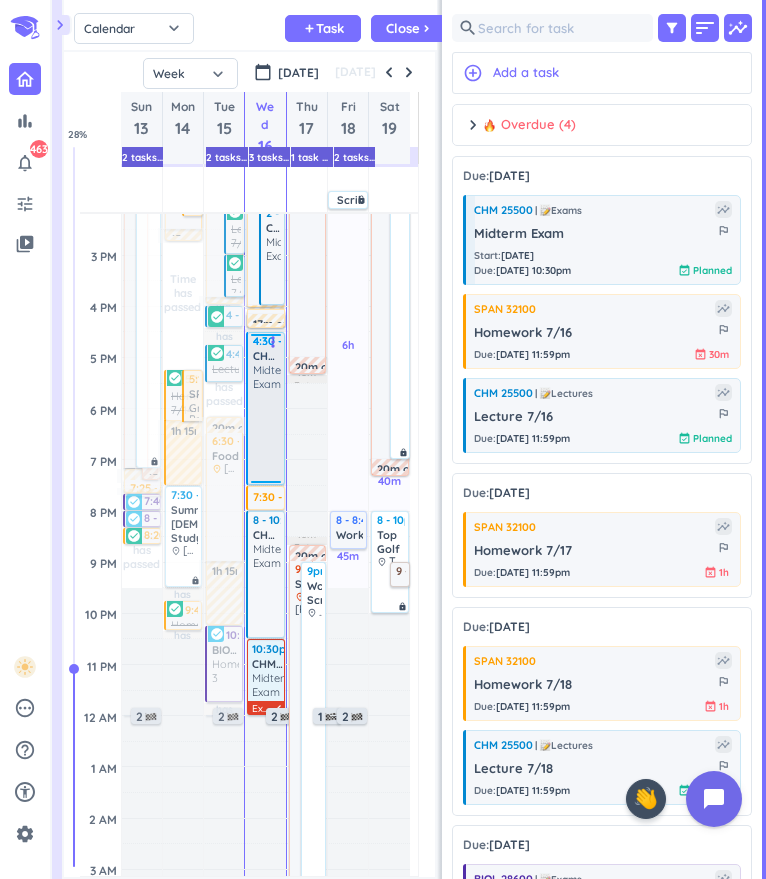 scroll, scrollTop: 284, scrollLeft: 0, axis: vertical 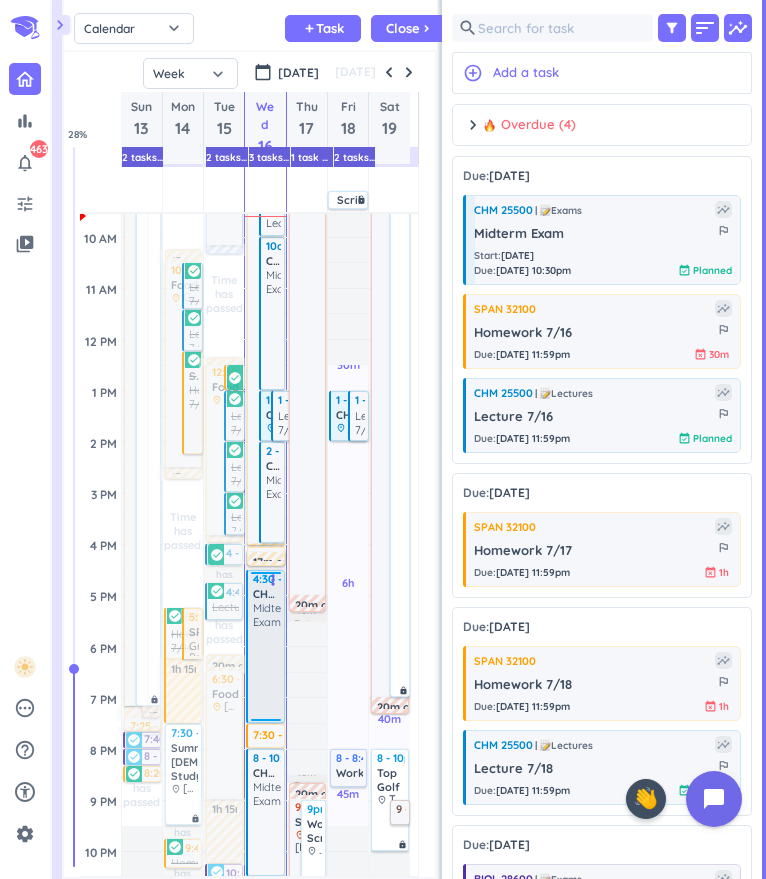 click at bounding box center (266, 674) 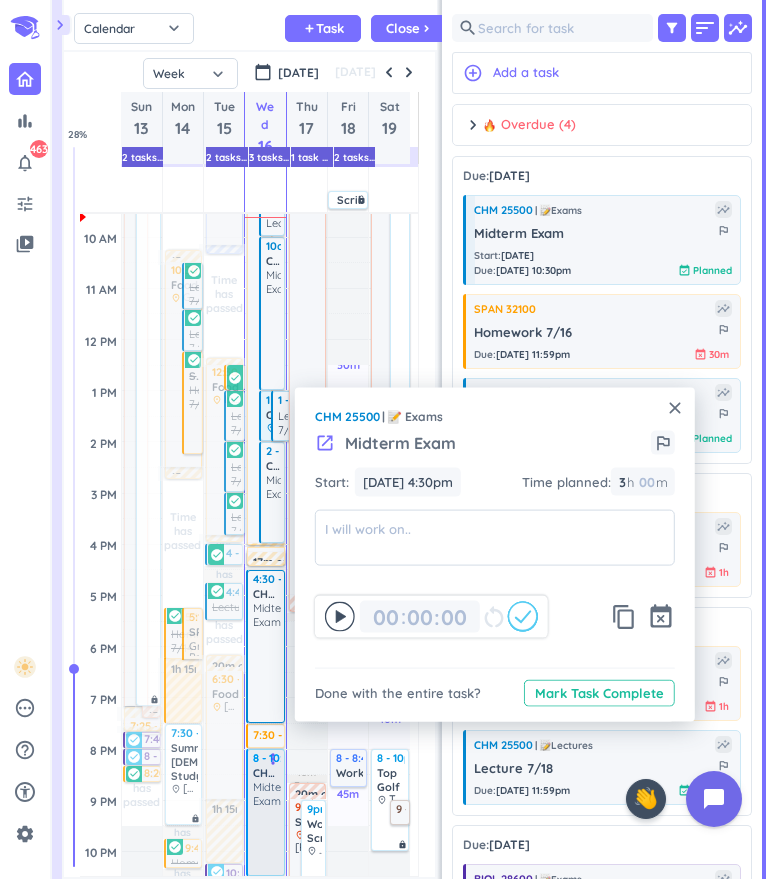 click at bounding box center (266, 840) 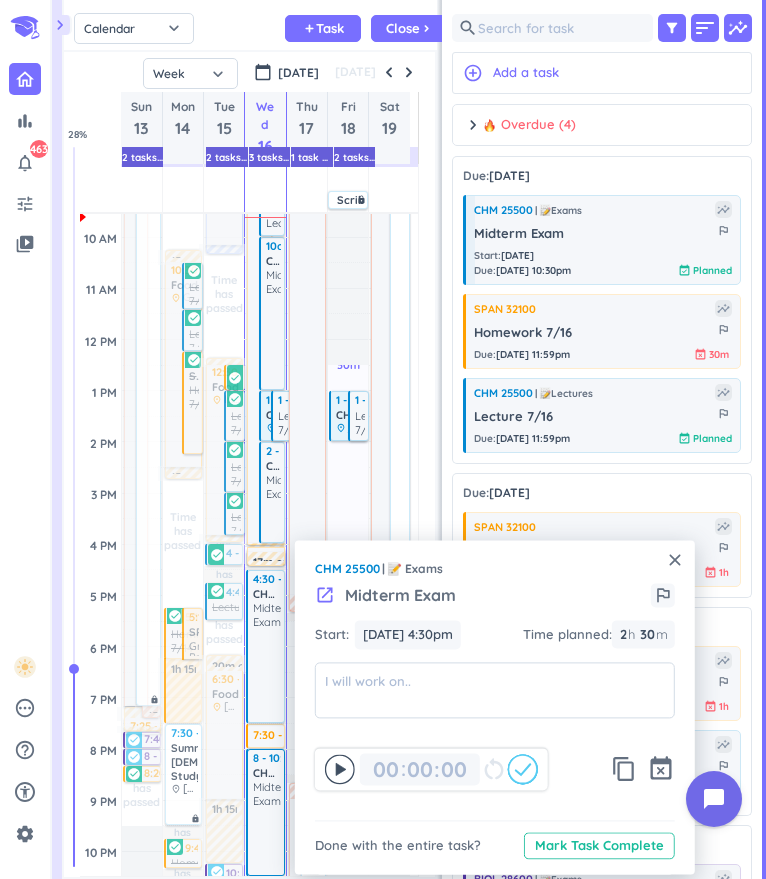 click on "close" at bounding box center [675, 560] 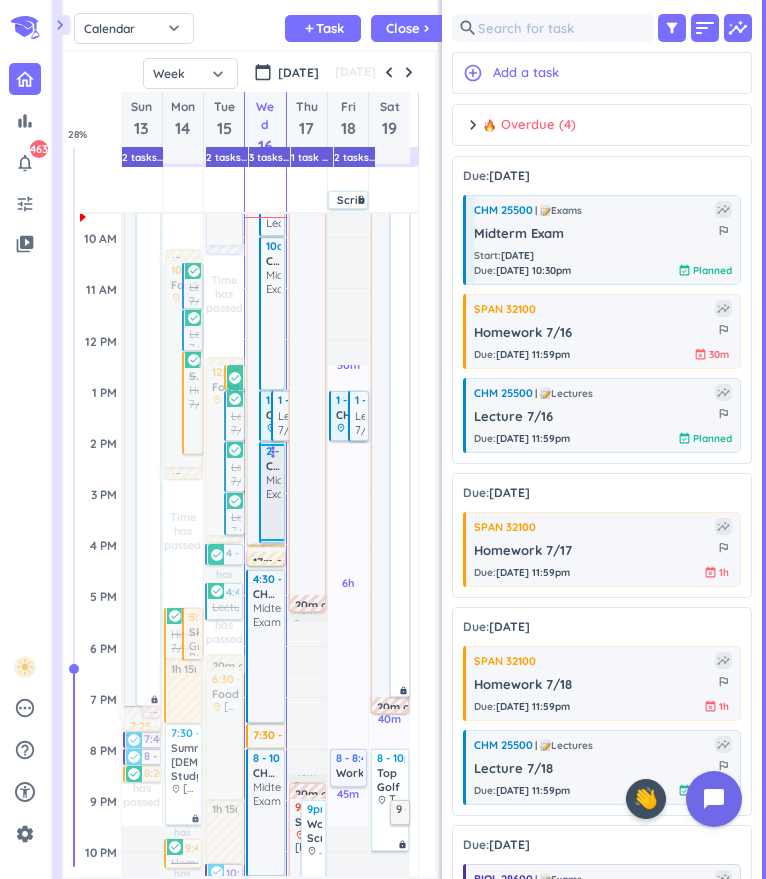 click at bounding box center (273, 520) 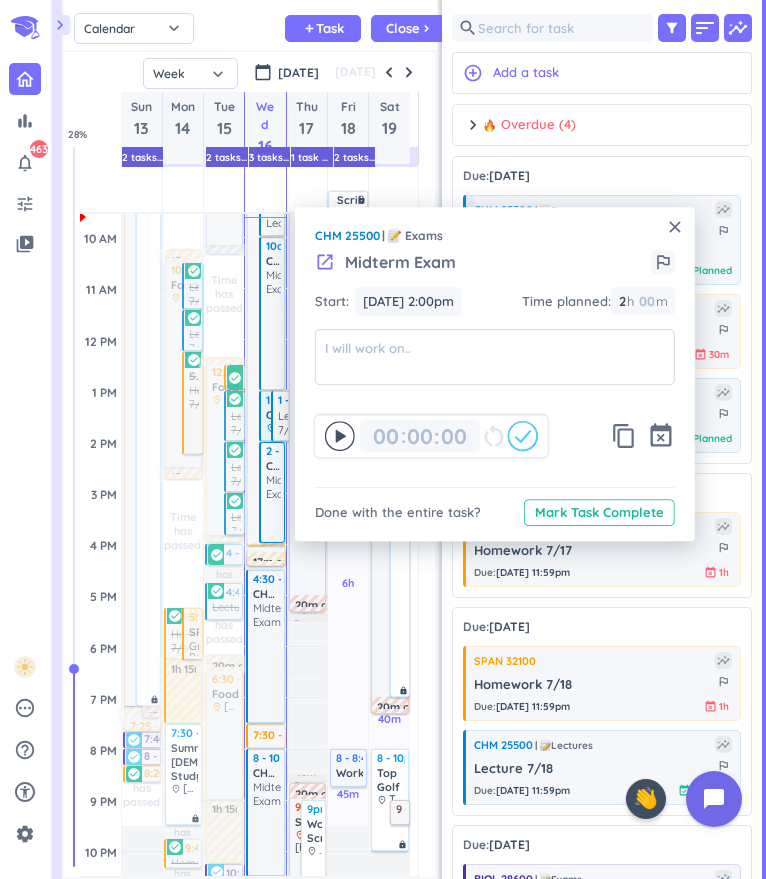 click on "close" at bounding box center (675, 227) 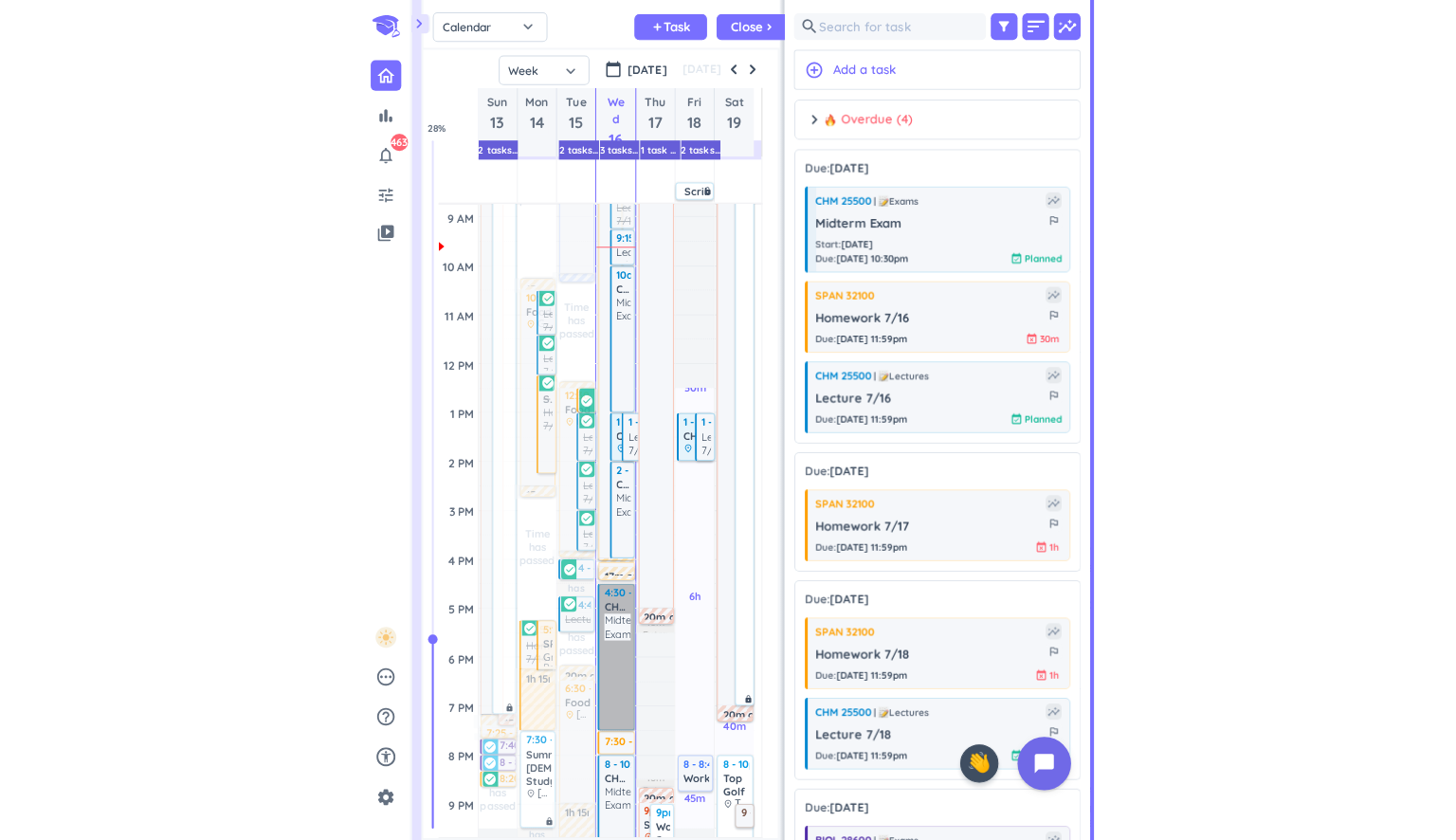 scroll, scrollTop: 231, scrollLeft: 0, axis: vertical 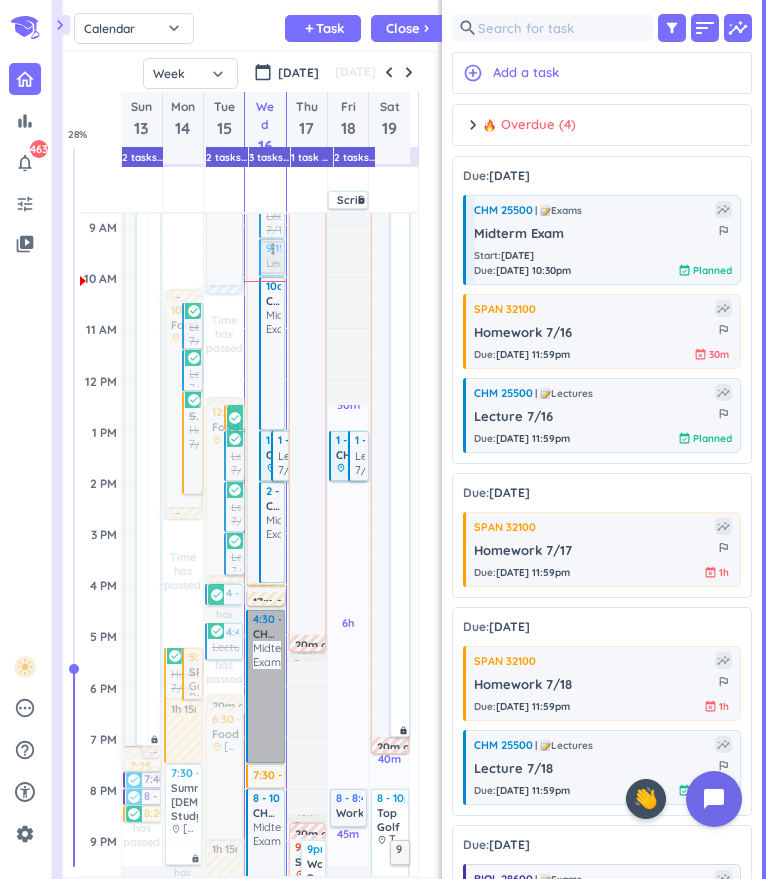 click at bounding box center (271, 257) 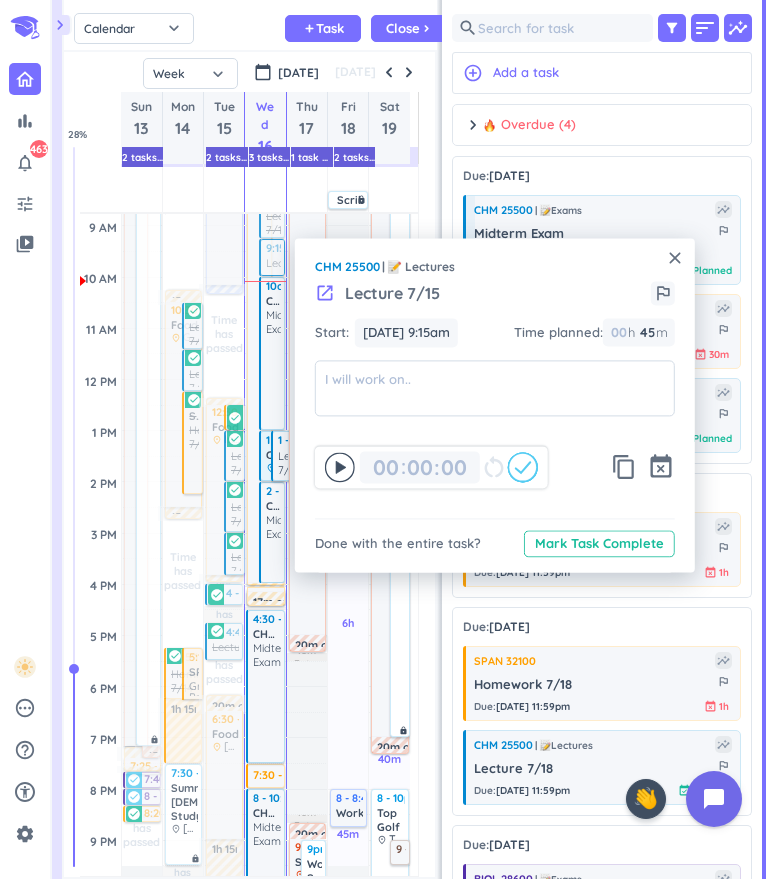 click 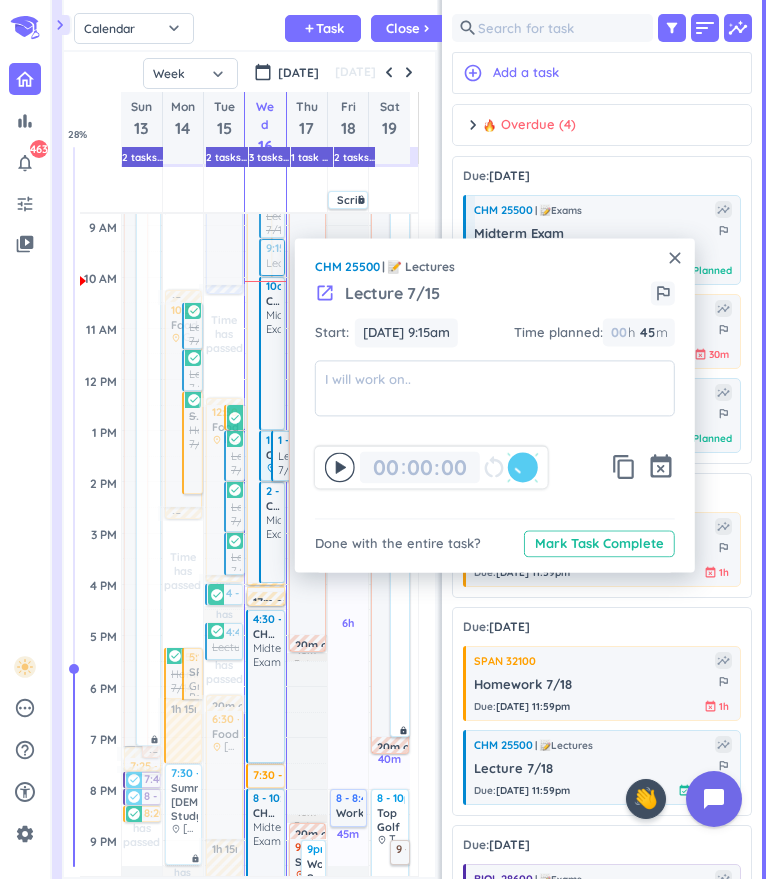 click on "close" at bounding box center (675, 258) 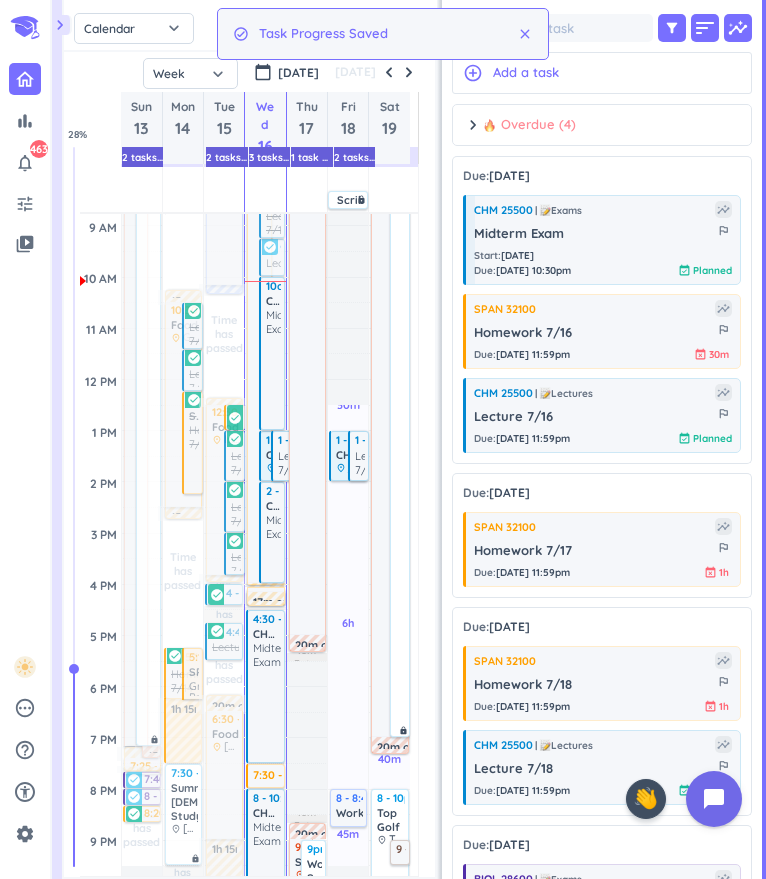 click on "Overdue (4)" at bounding box center (529, 125) 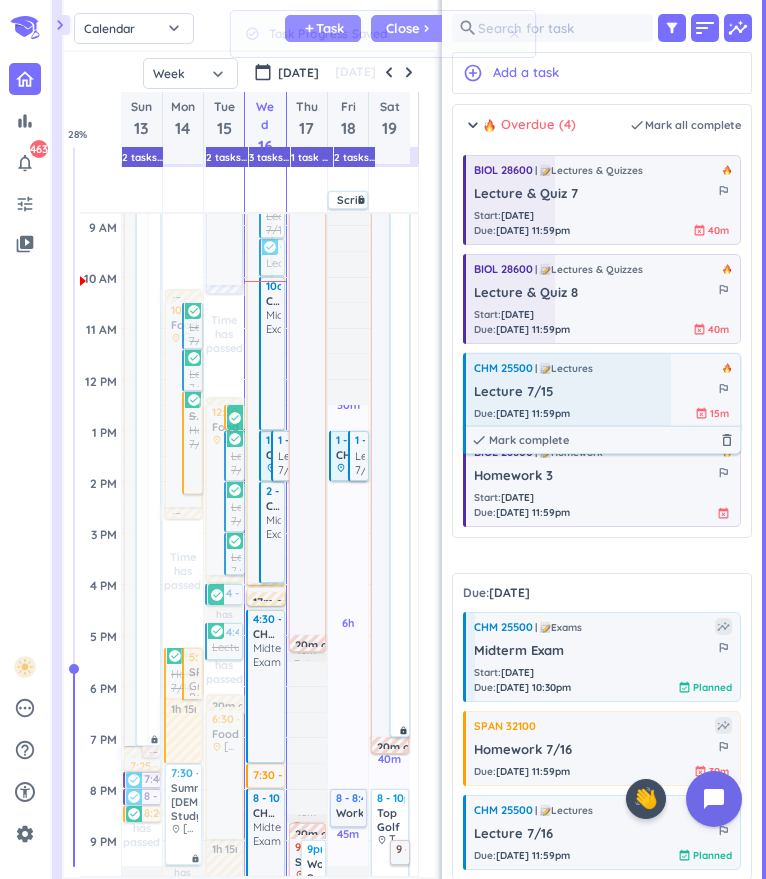 click at bounding box center [567, 390] 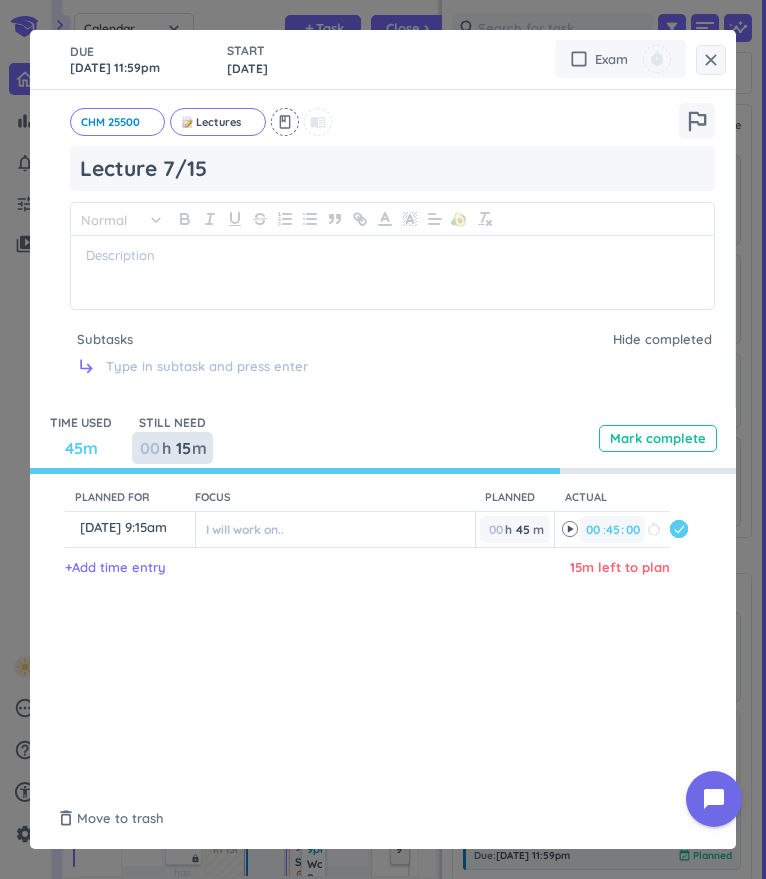 click on "15" at bounding box center (182, 448) 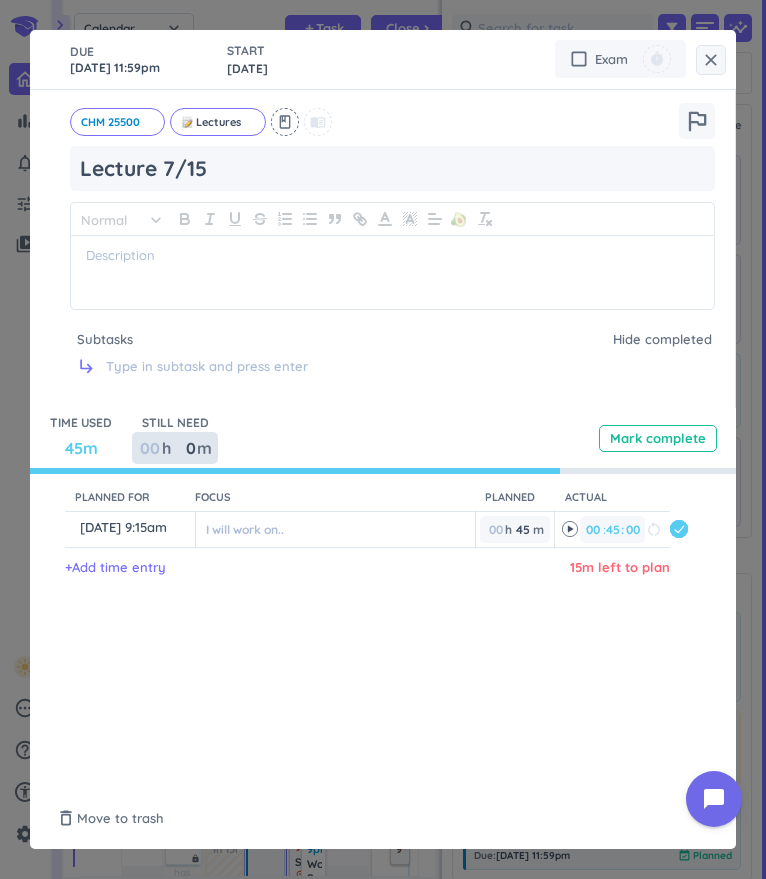 type on "0" 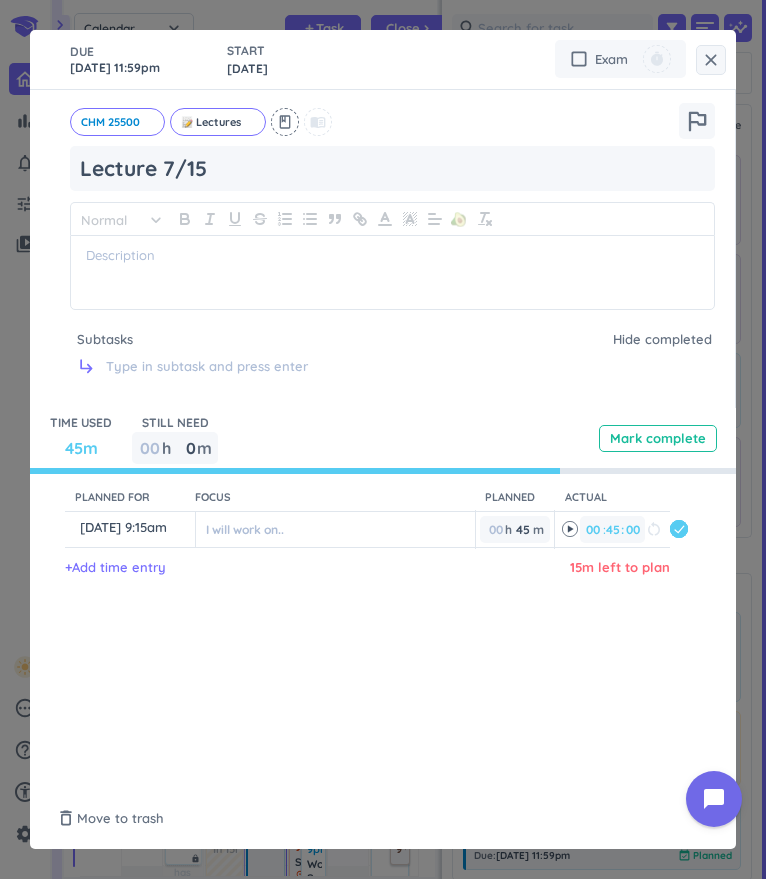 click on "TIME USED 45m STILL NEED 00 h 0 0 00 m Mark complete" at bounding box center [383, 438] 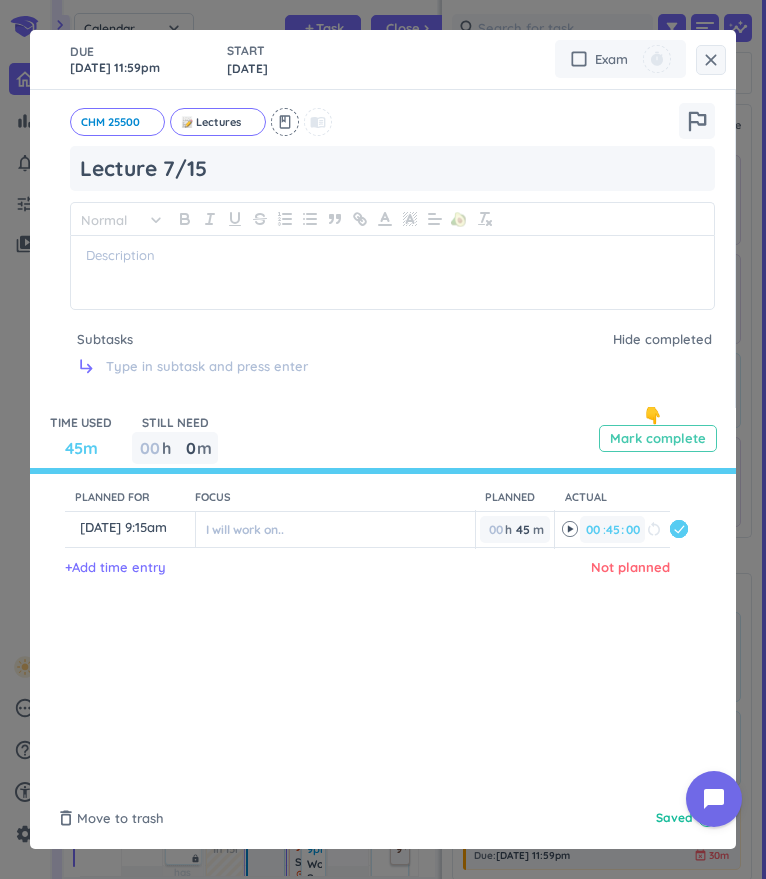 click on "Mark complete" at bounding box center (658, 438) 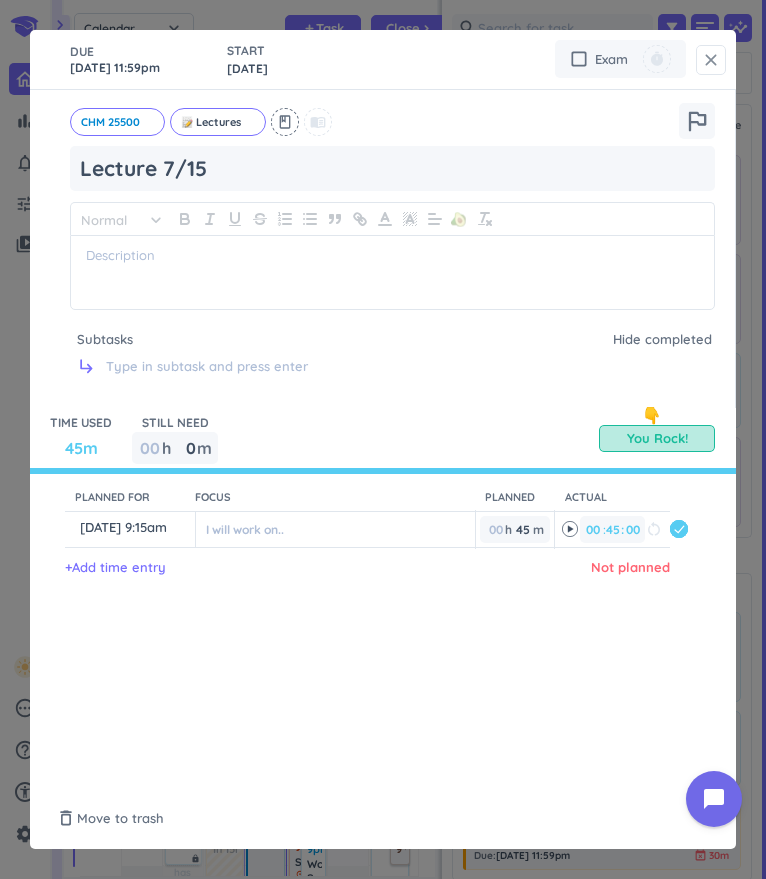 click on "close" at bounding box center [711, 60] 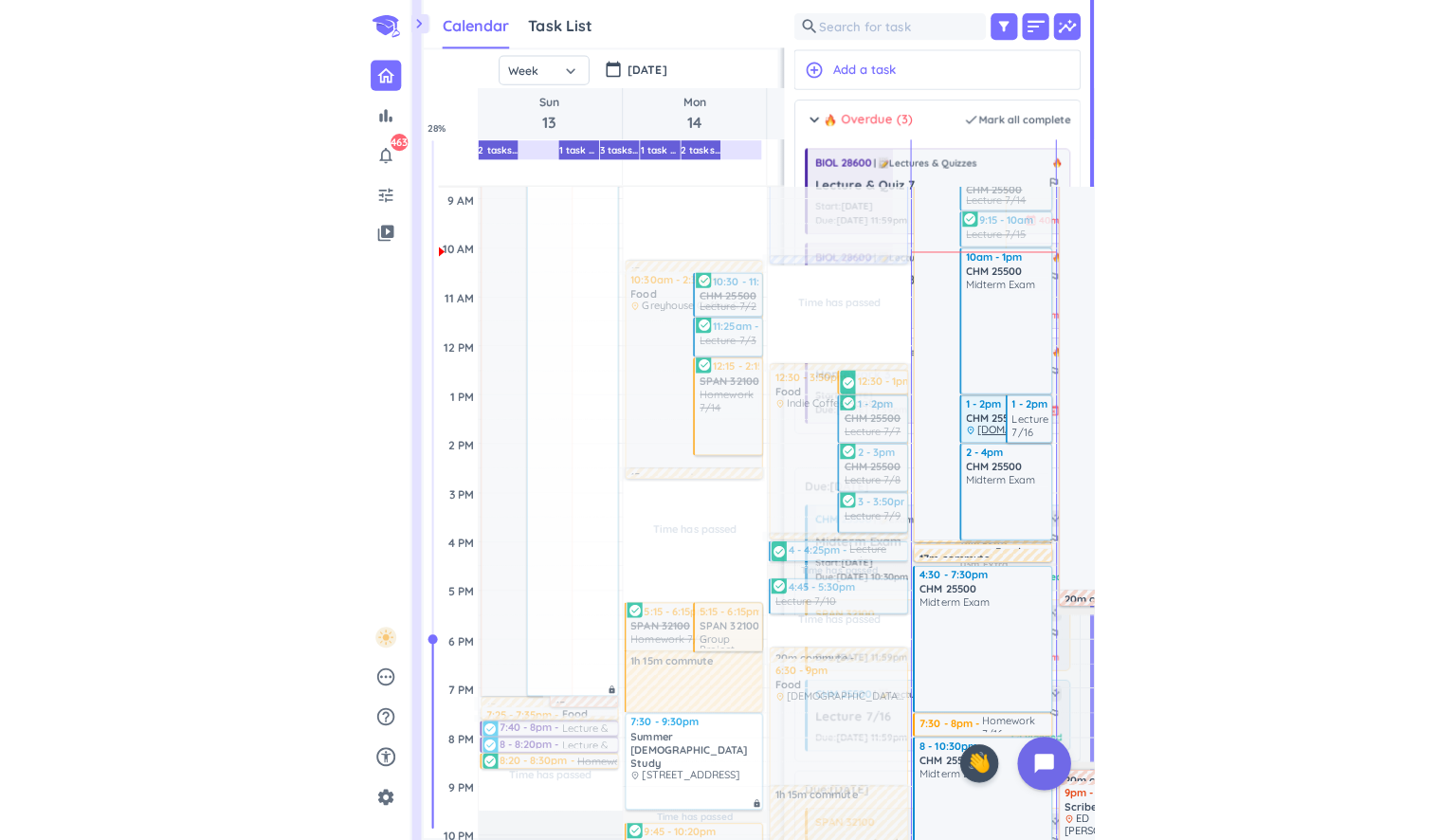 scroll, scrollTop: 9, scrollLeft: 8, axis: both 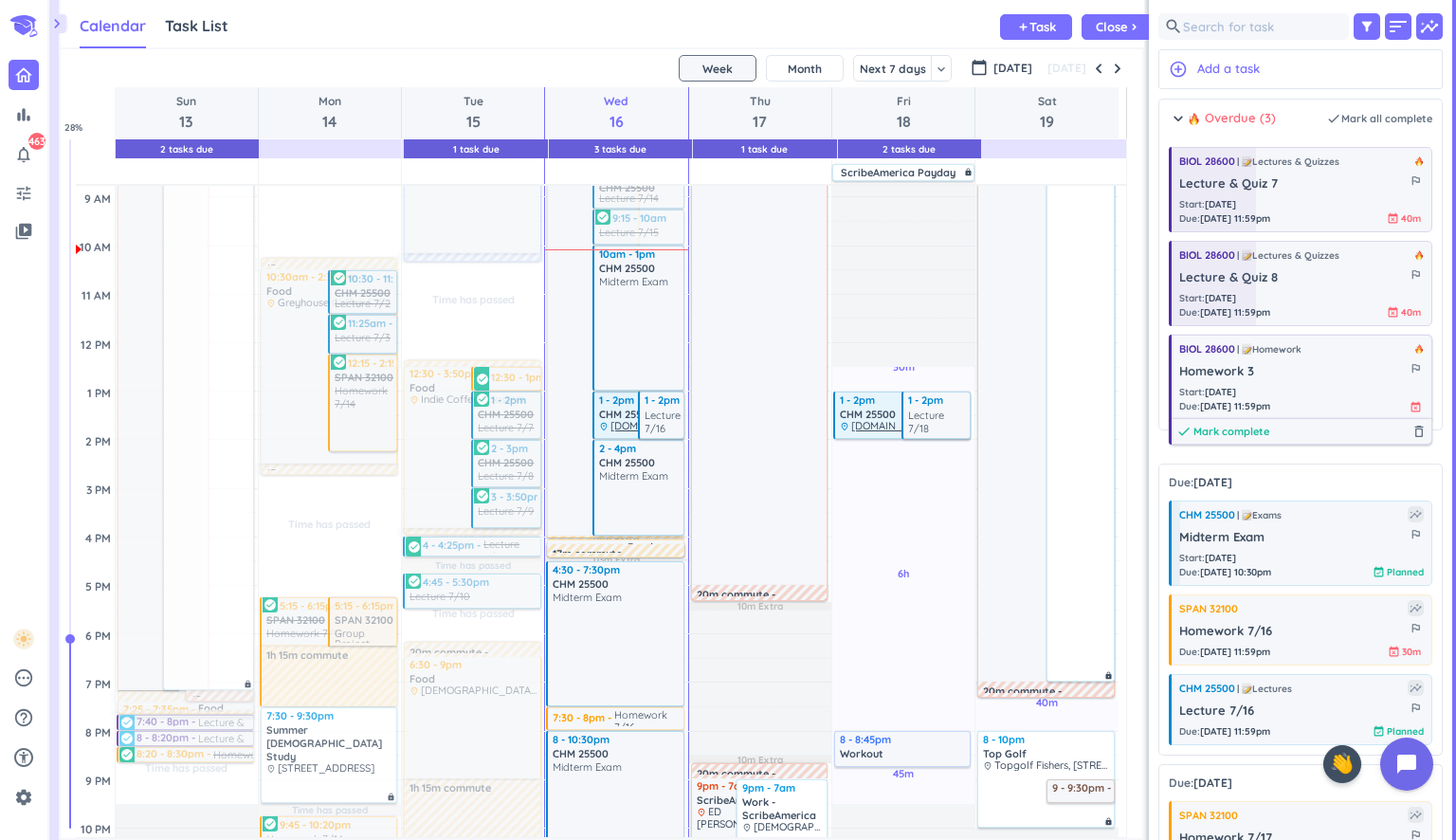 click on "Mark complete" at bounding box center (1231, 431) 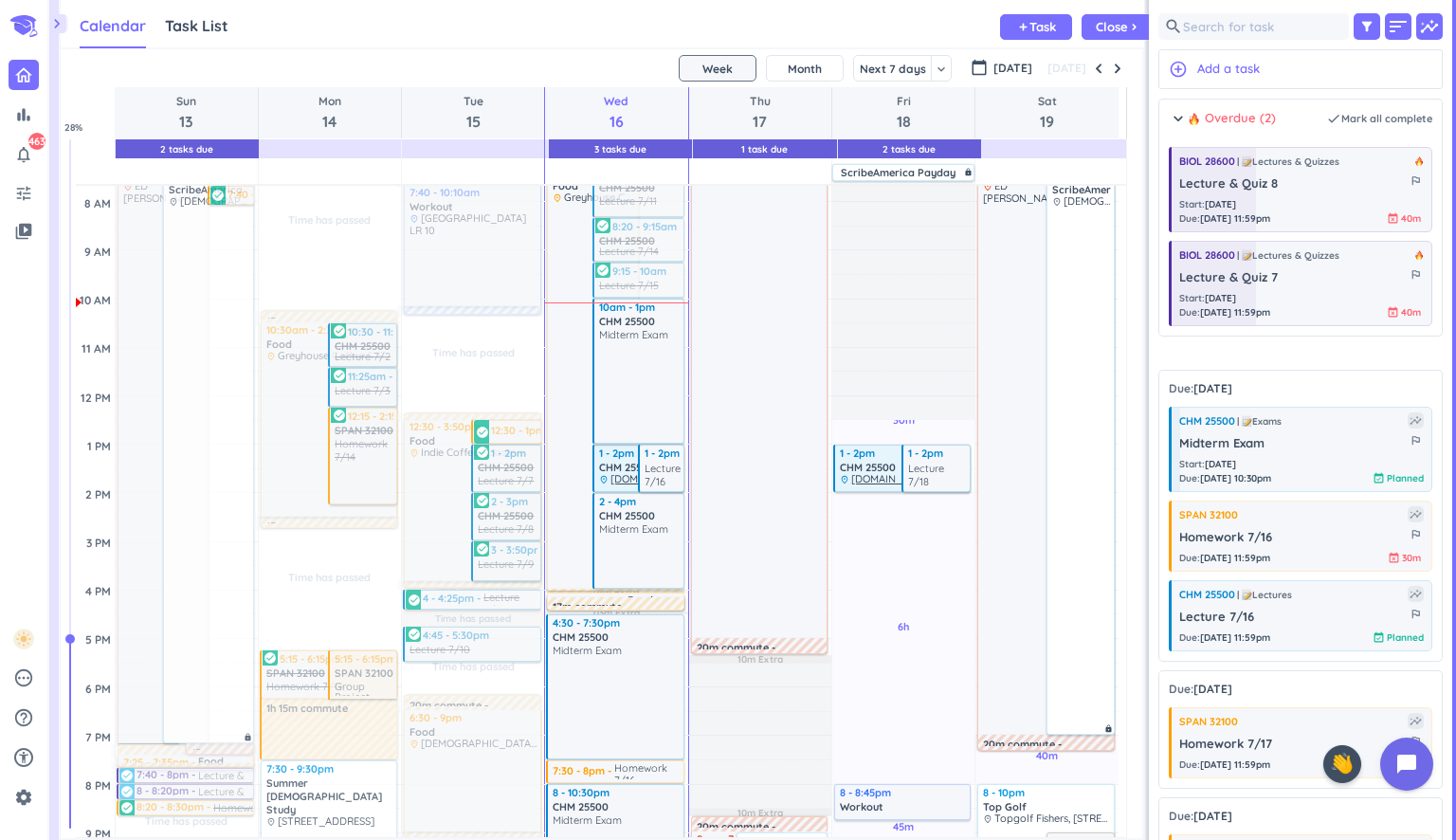 scroll, scrollTop: 177, scrollLeft: 0, axis: vertical 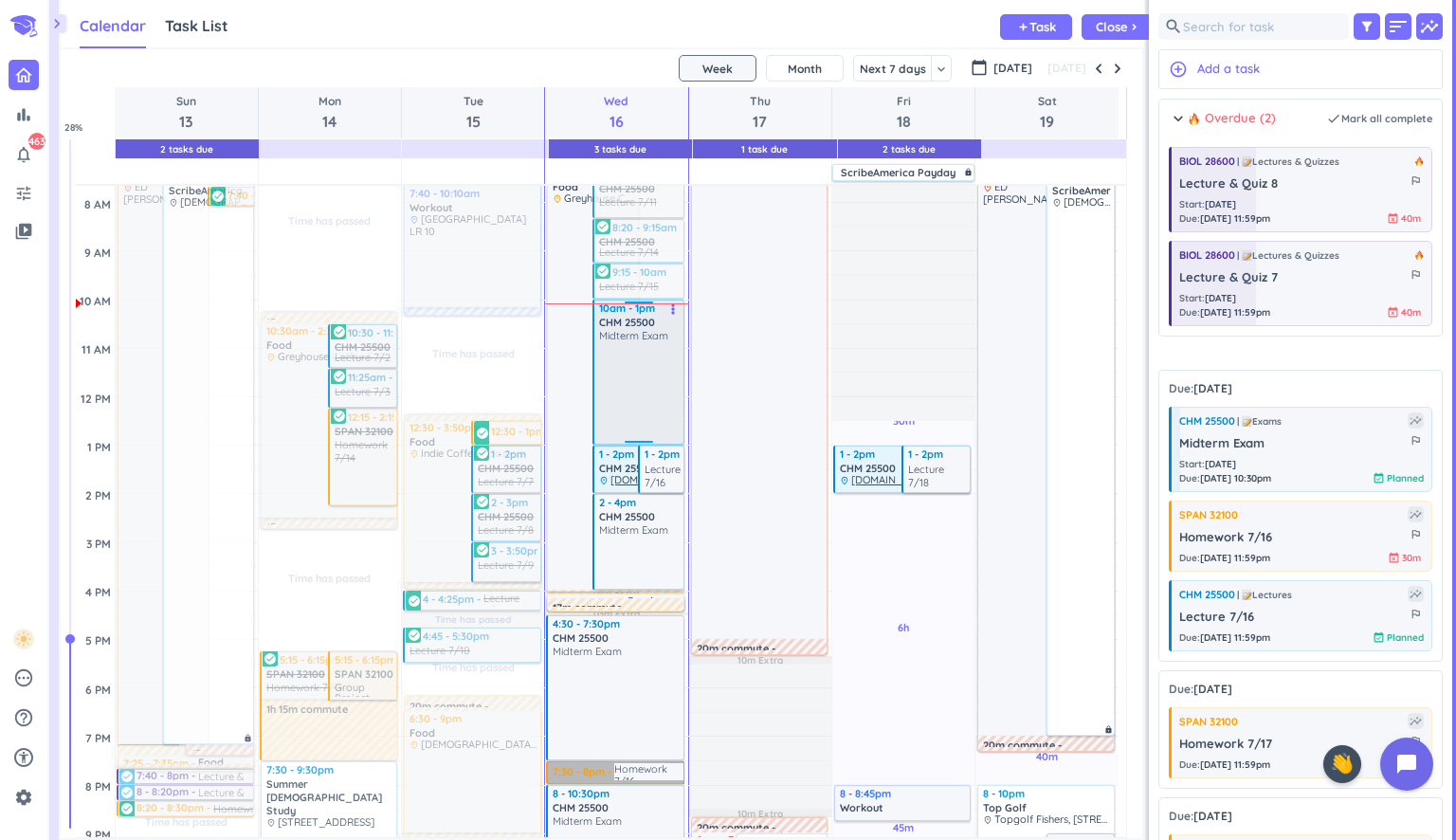 drag, startPoint x: 609, startPoint y: 771, endPoint x: 667, endPoint y: 434, distance: 341.9547 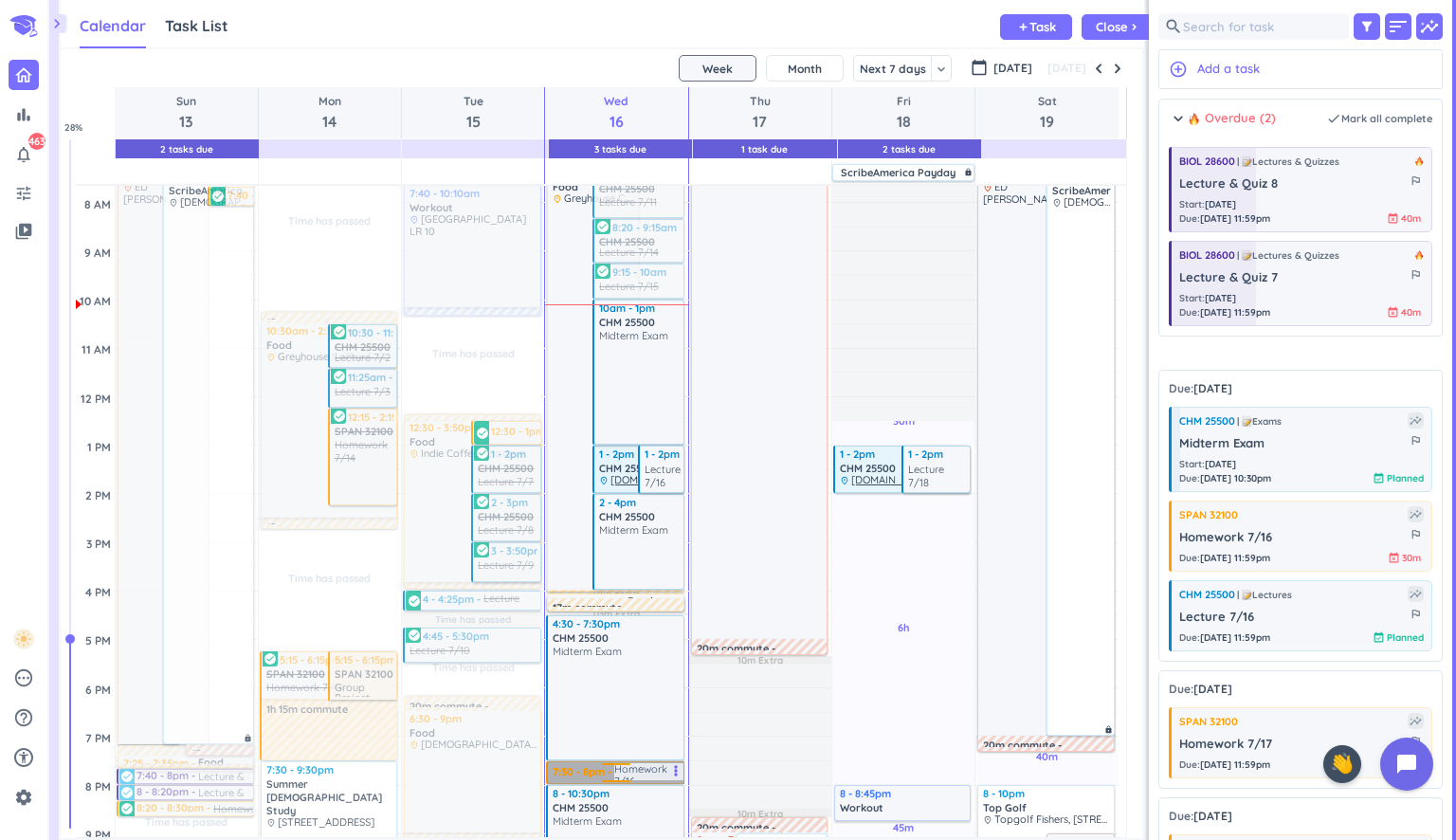 drag, startPoint x: 667, startPoint y: 434, endPoint x: 571, endPoint y: 762, distance: 341.7601 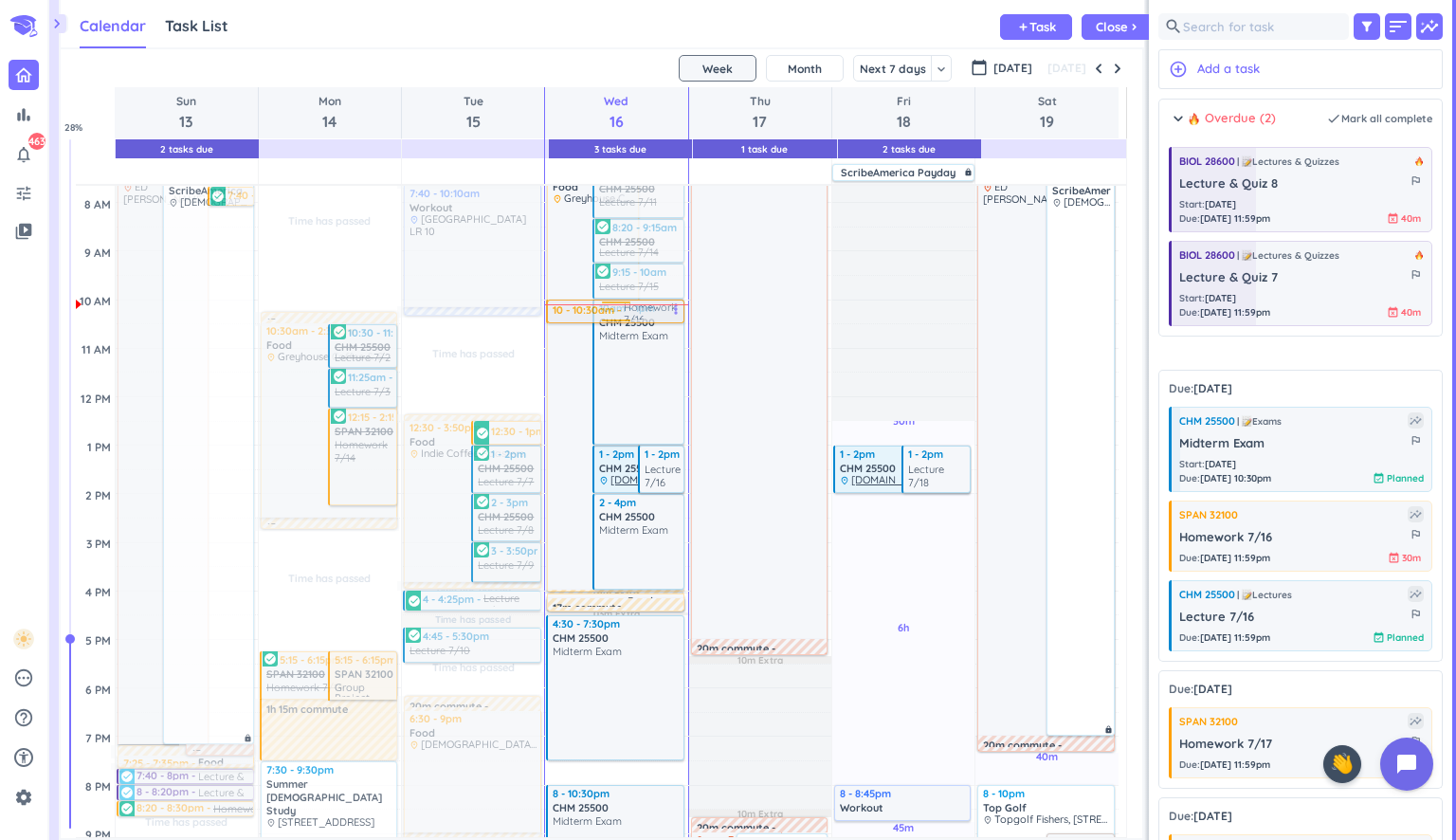 drag, startPoint x: 575, startPoint y: 773, endPoint x: 611, endPoint y: 313, distance: 461.4065 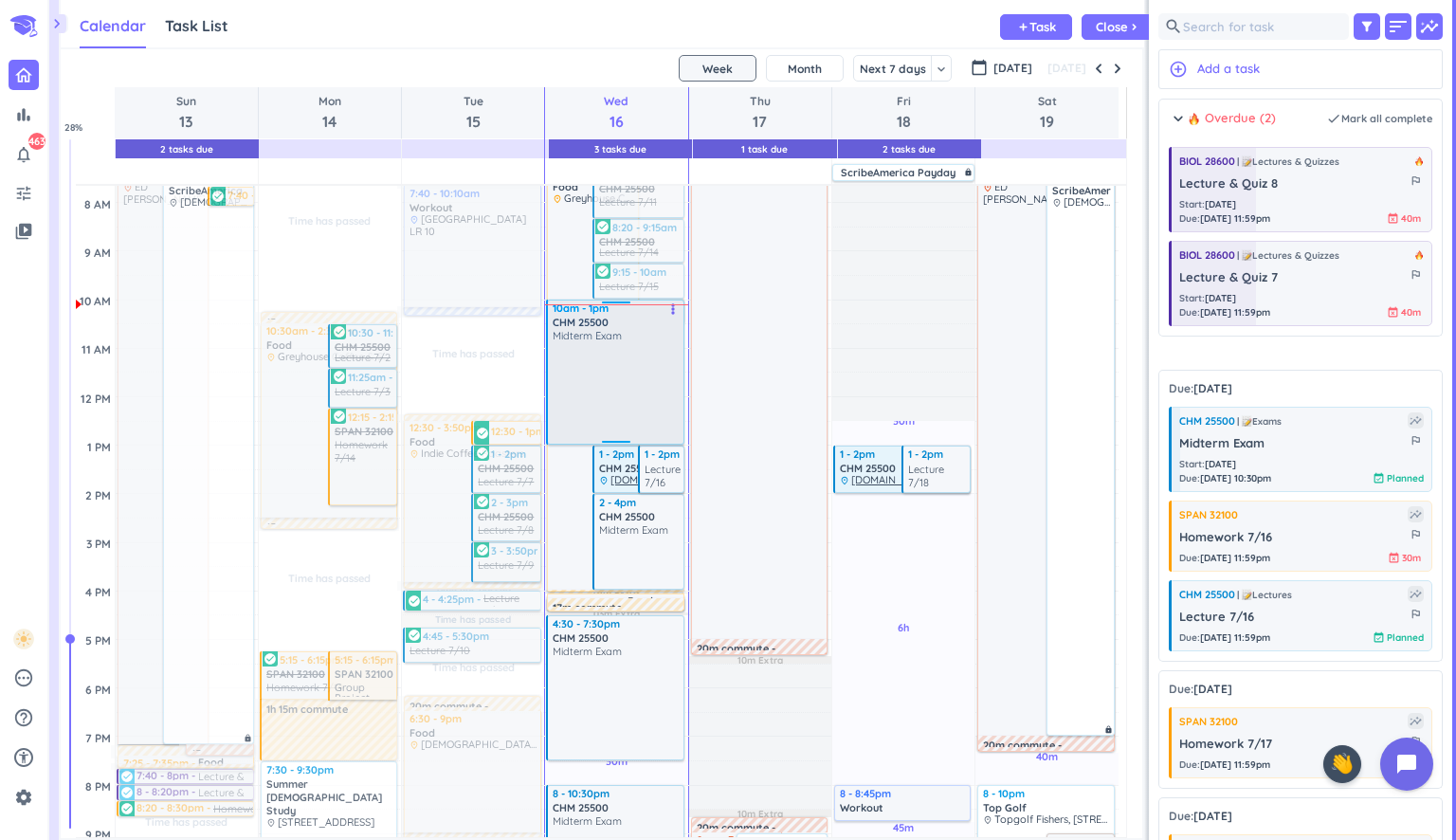 drag, startPoint x: 619, startPoint y: 304, endPoint x: 570, endPoint y: 304, distance: 49 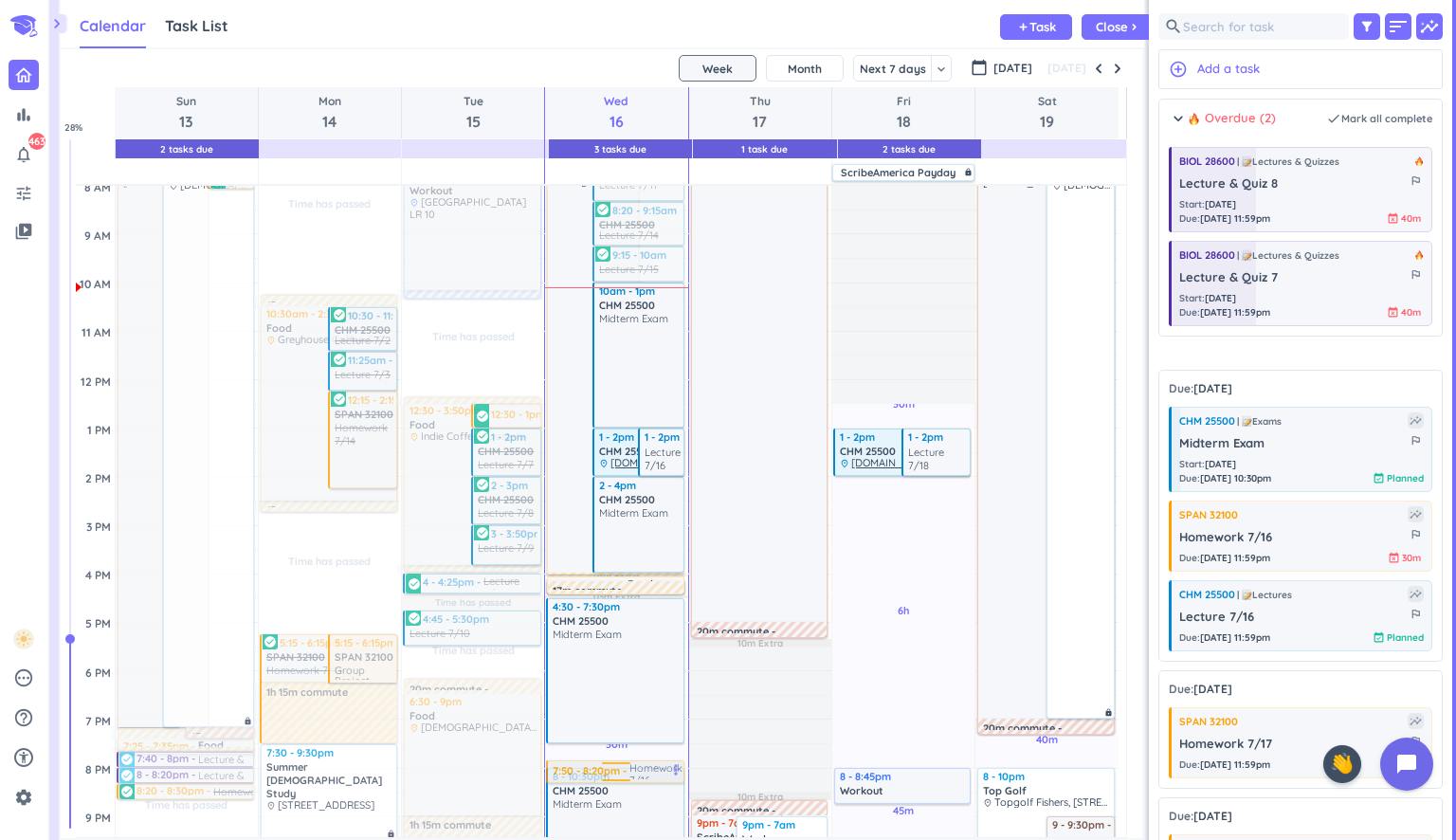 scroll, scrollTop: 195, scrollLeft: 0, axis: vertical 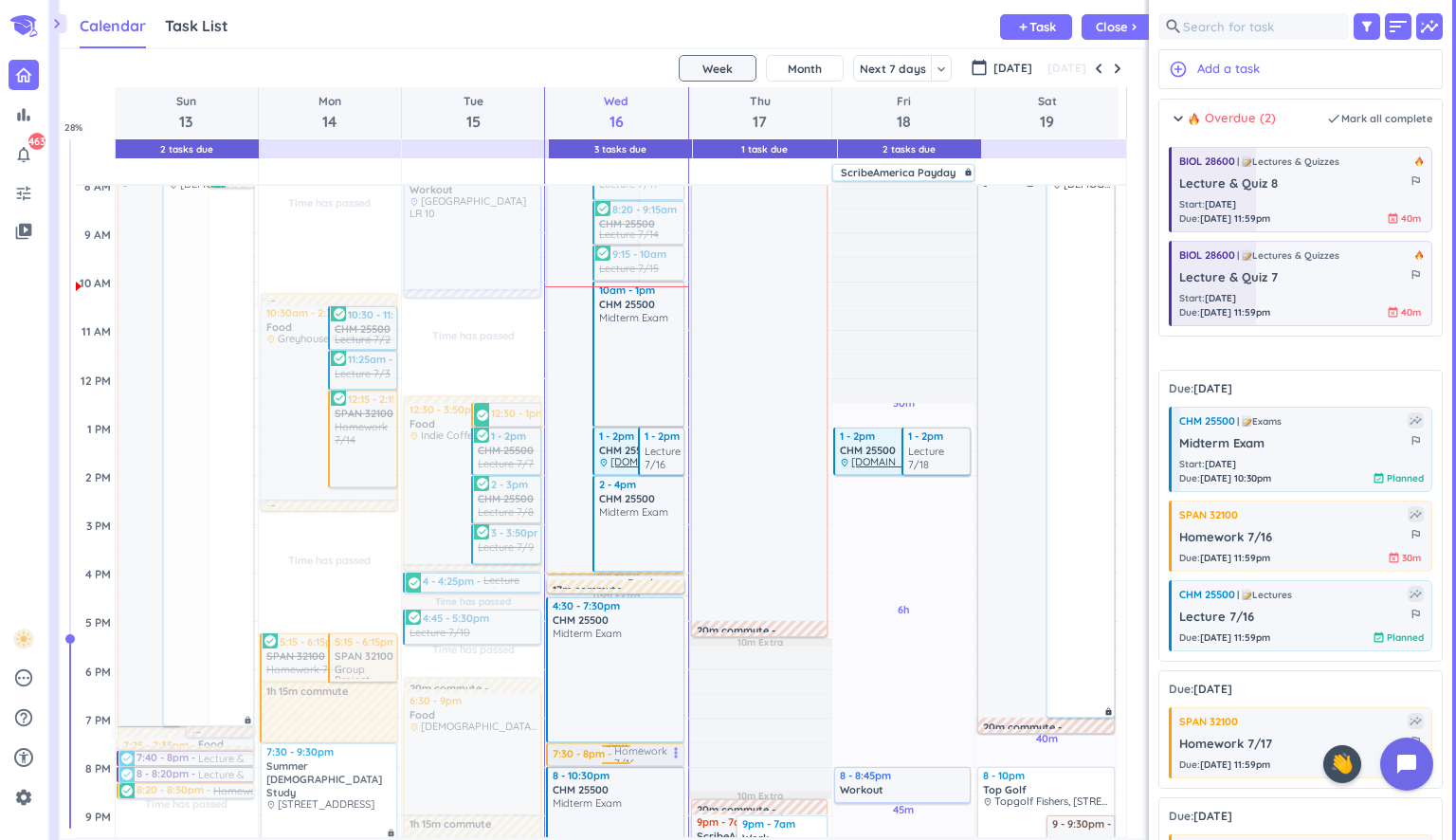 drag, startPoint x: 653, startPoint y: 312, endPoint x: 582, endPoint y: 756, distance: 449.64097 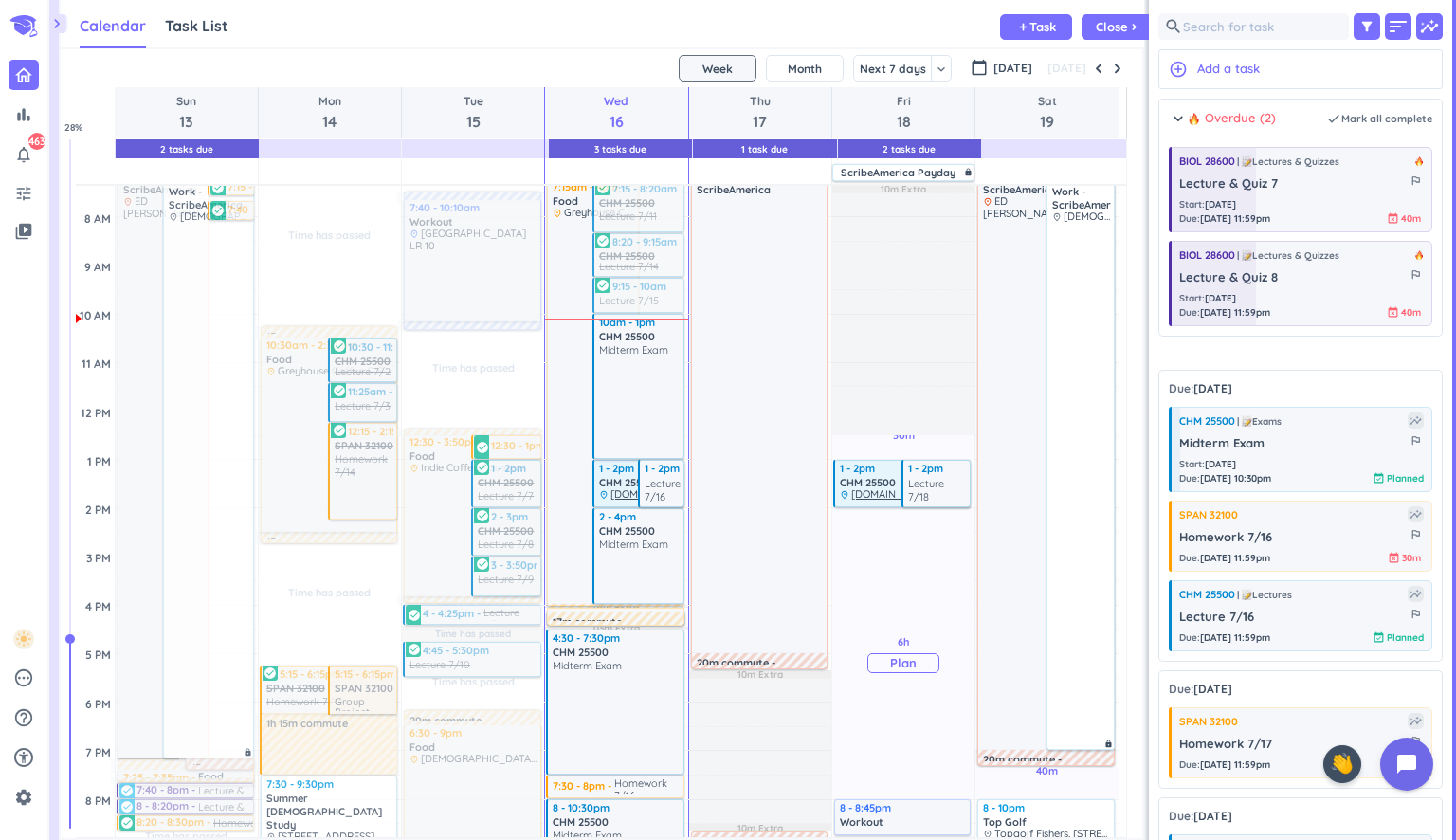 scroll, scrollTop: 165, scrollLeft: 0, axis: vertical 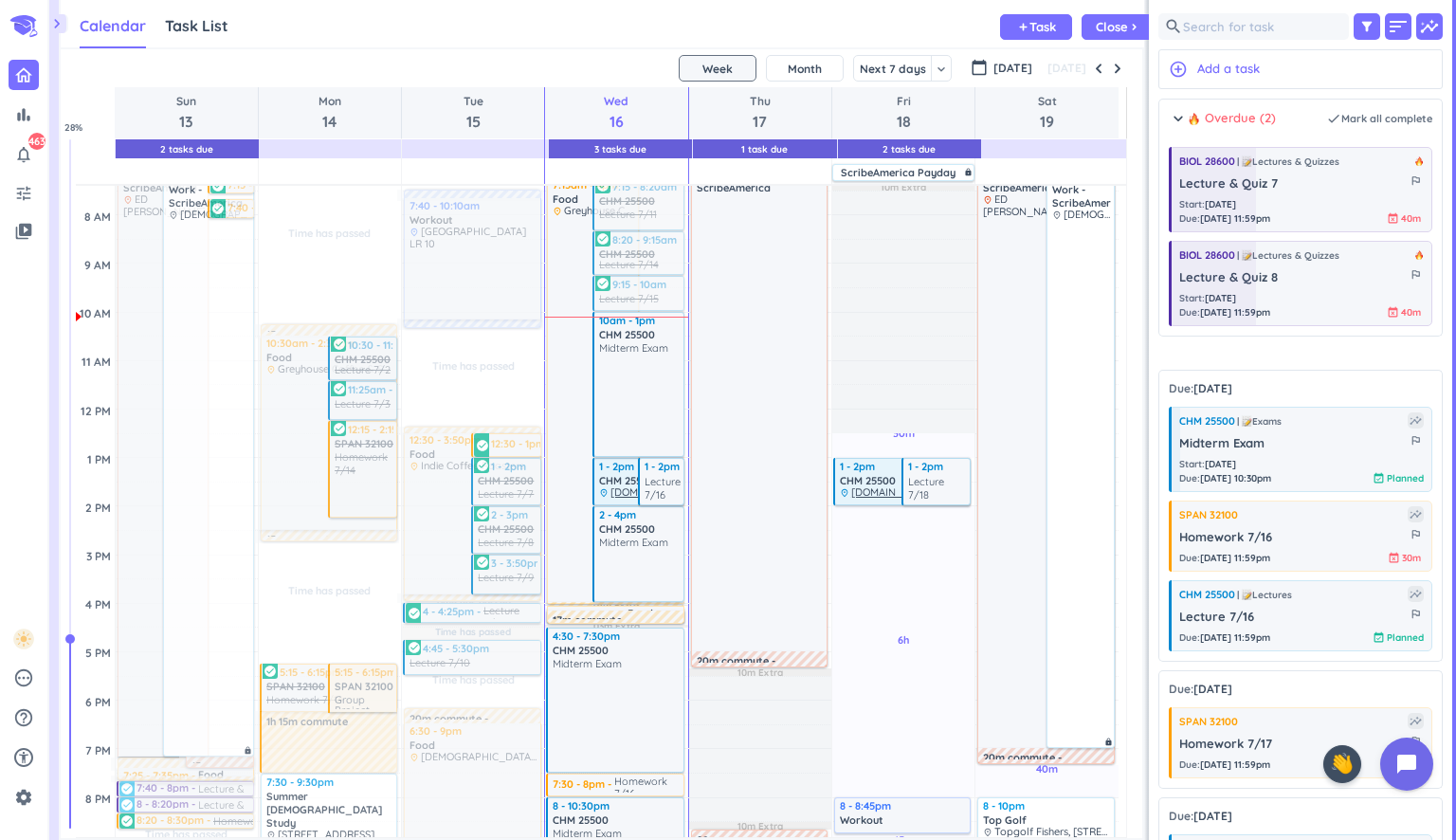 click on "chevron_right" at bounding box center (57, 24) 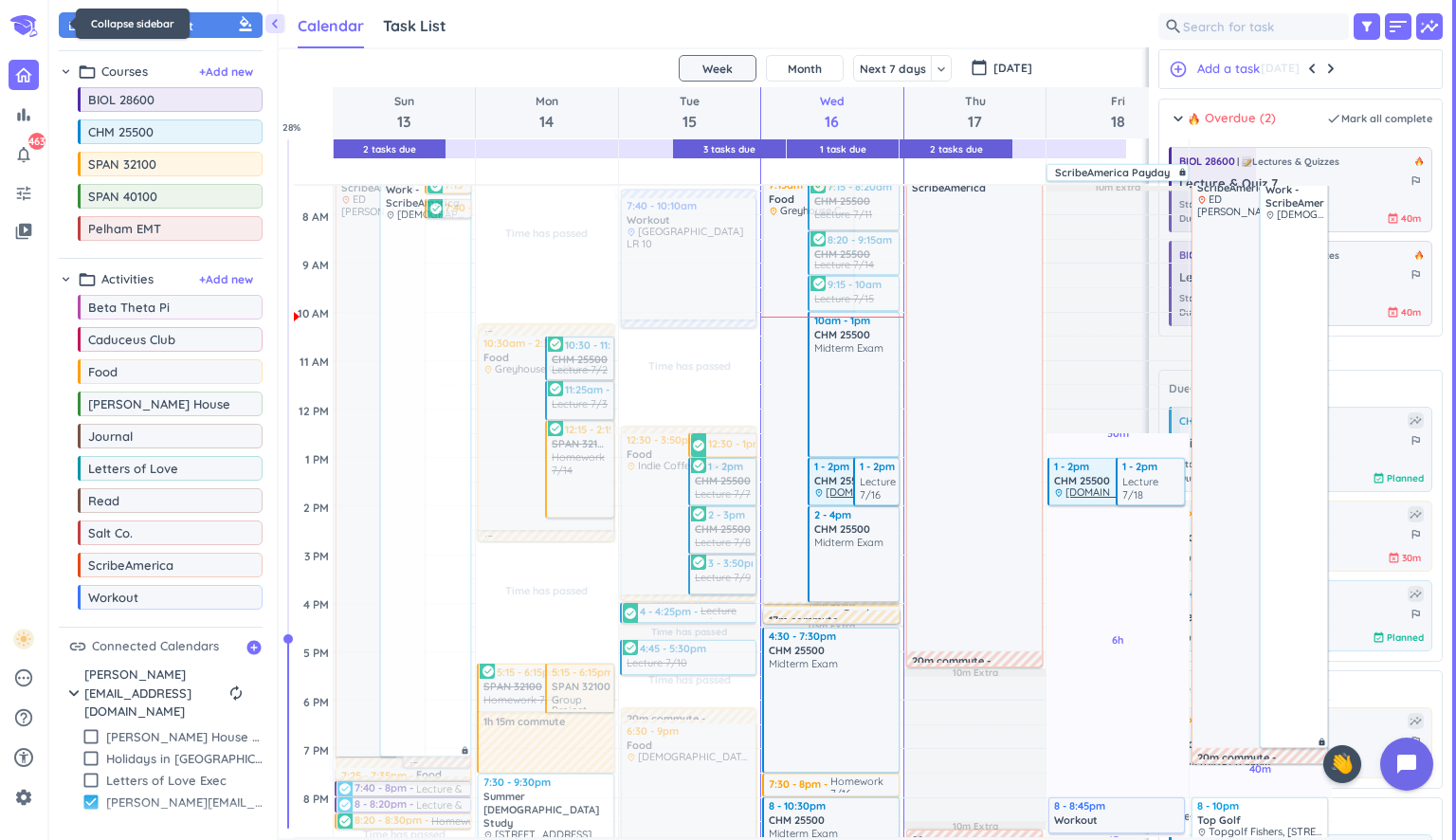 scroll, scrollTop: 40, scrollLeft: 888, axis: both 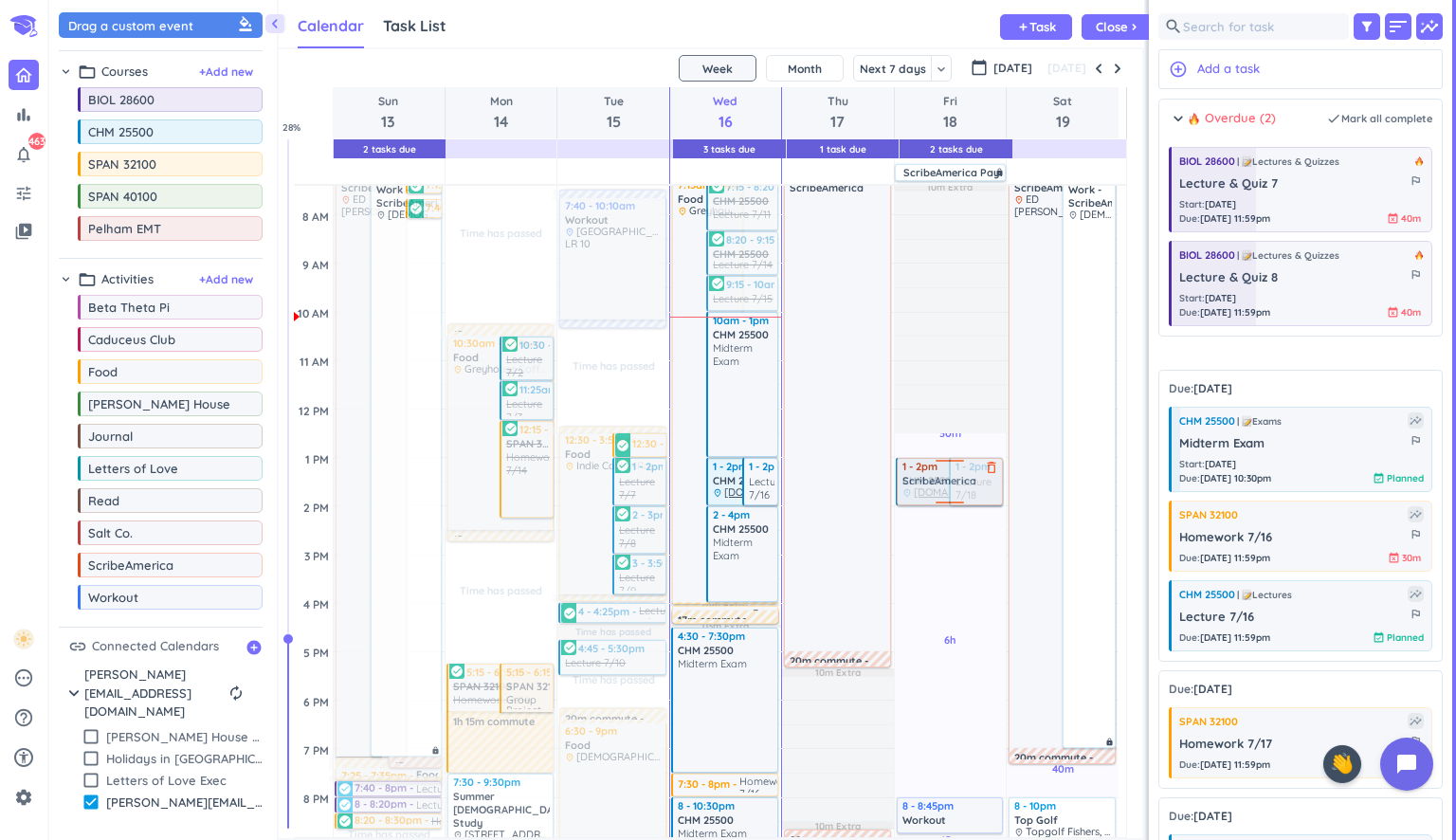 drag, startPoint x: 142, startPoint y: 563, endPoint x: 950, endPoint y: 458, distance: 814.7938 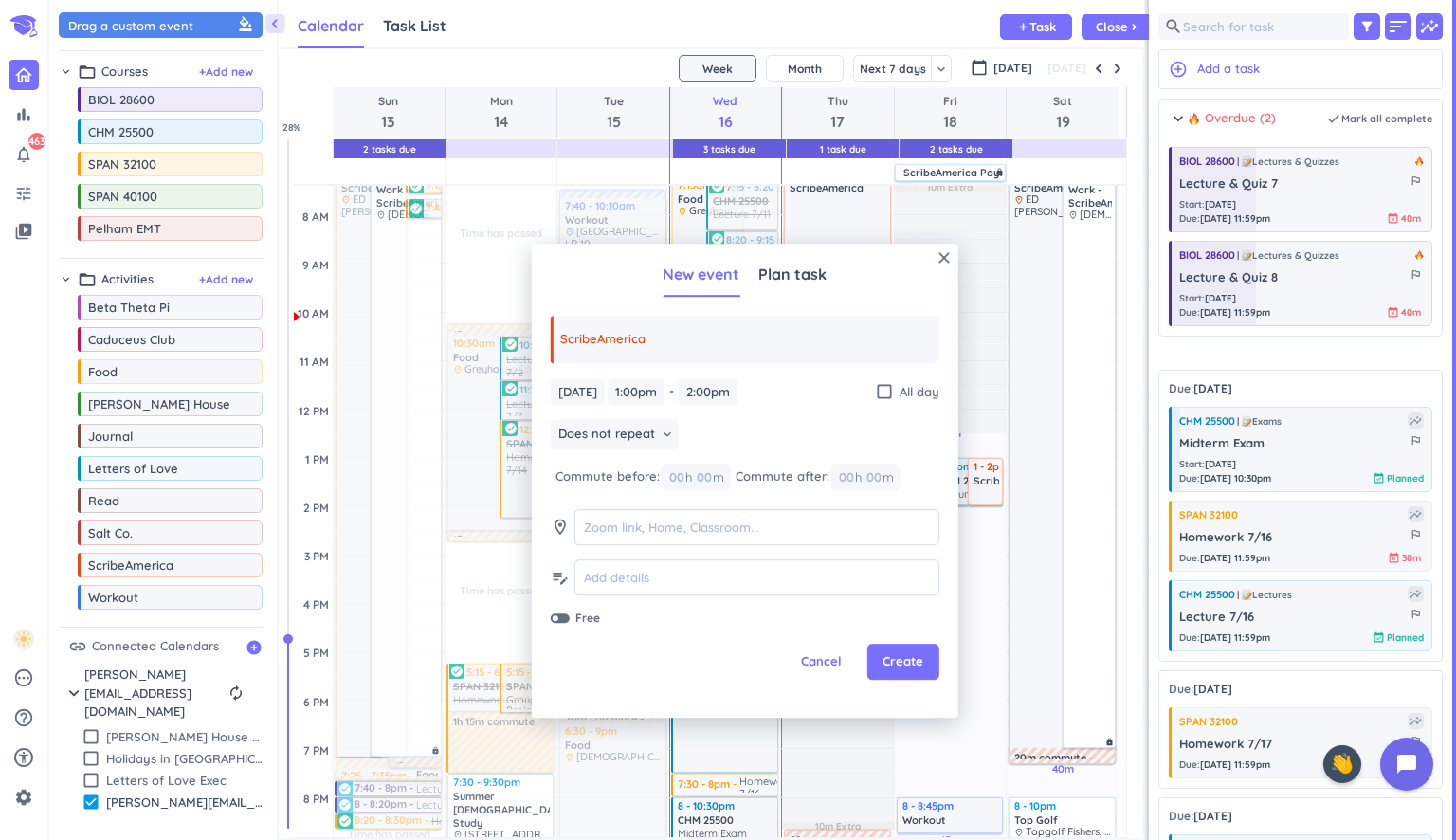 click on "[DATE] [DATE]   1:00pm 1:00pm - 2:00pm 2:00pm check_box_outline_blank All day Does not repeat keyboard_arrow_down Commute before: 00 h 00 m Commute after: 00 h 00 m room edit_note Free" at bounding box center (745, 502) 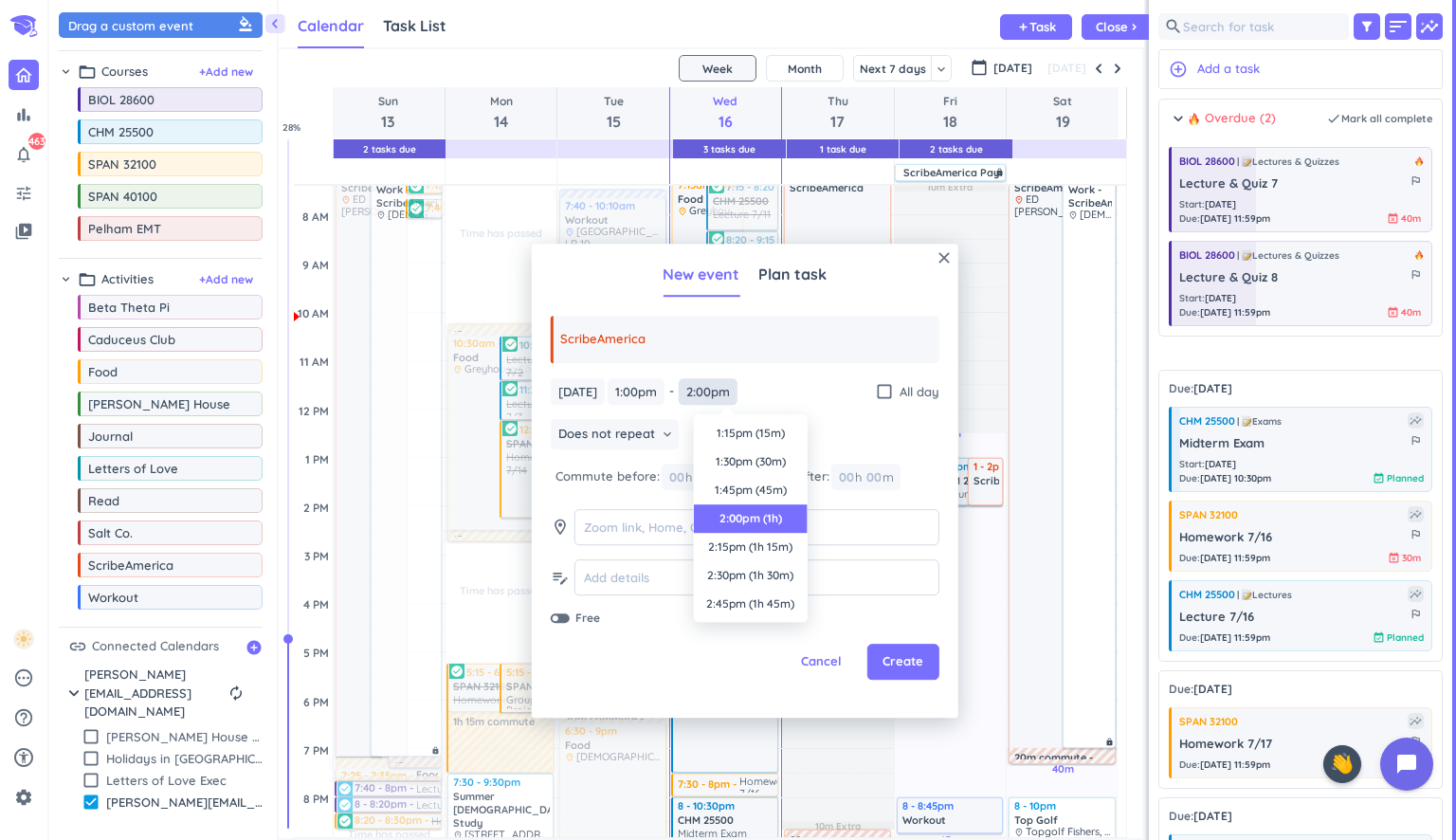 click on "2:00pm" at bounding box center [708, 392] 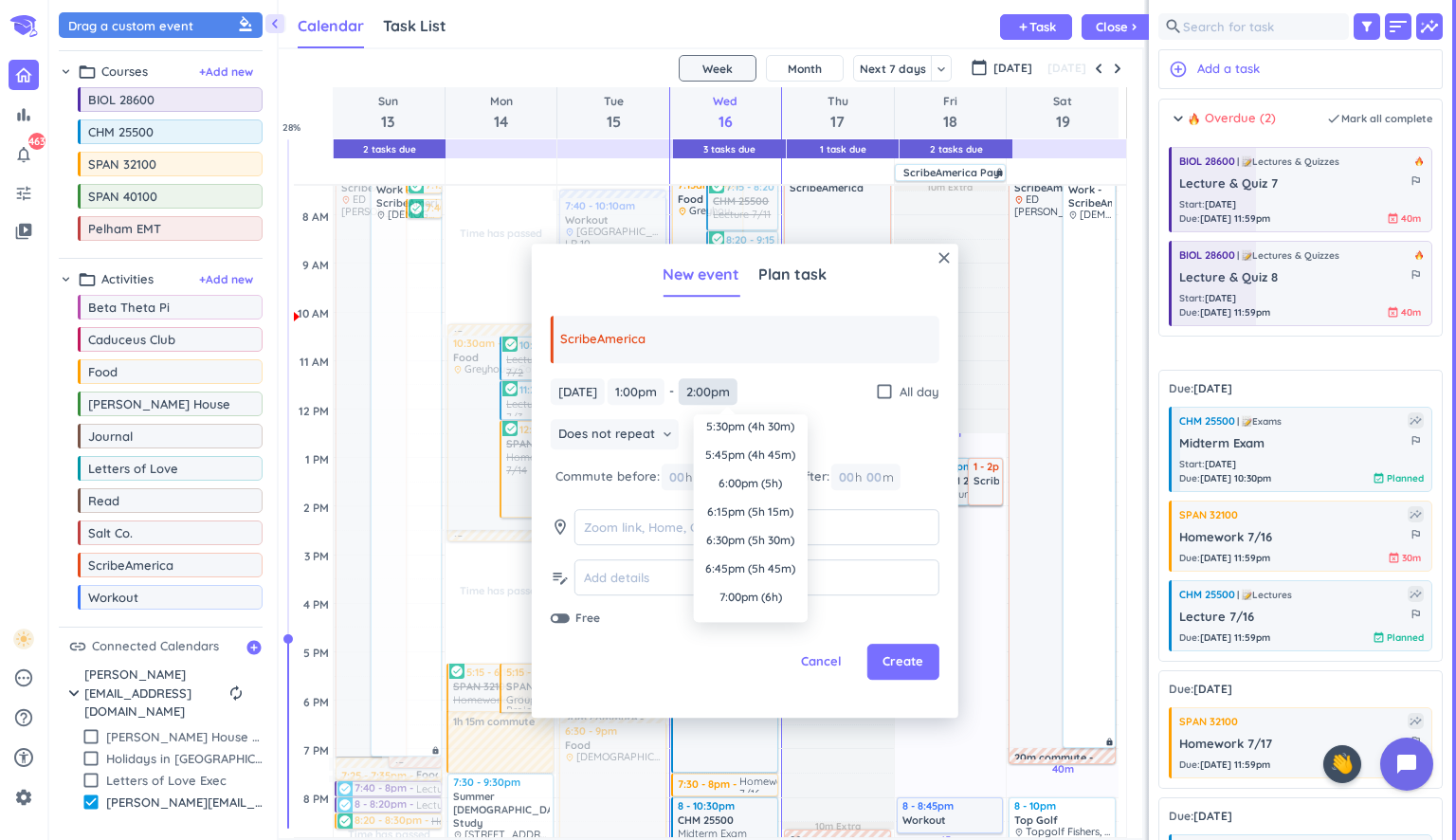 scroll, scrollTop: 489, scrollLeft: 0, axis: vertical 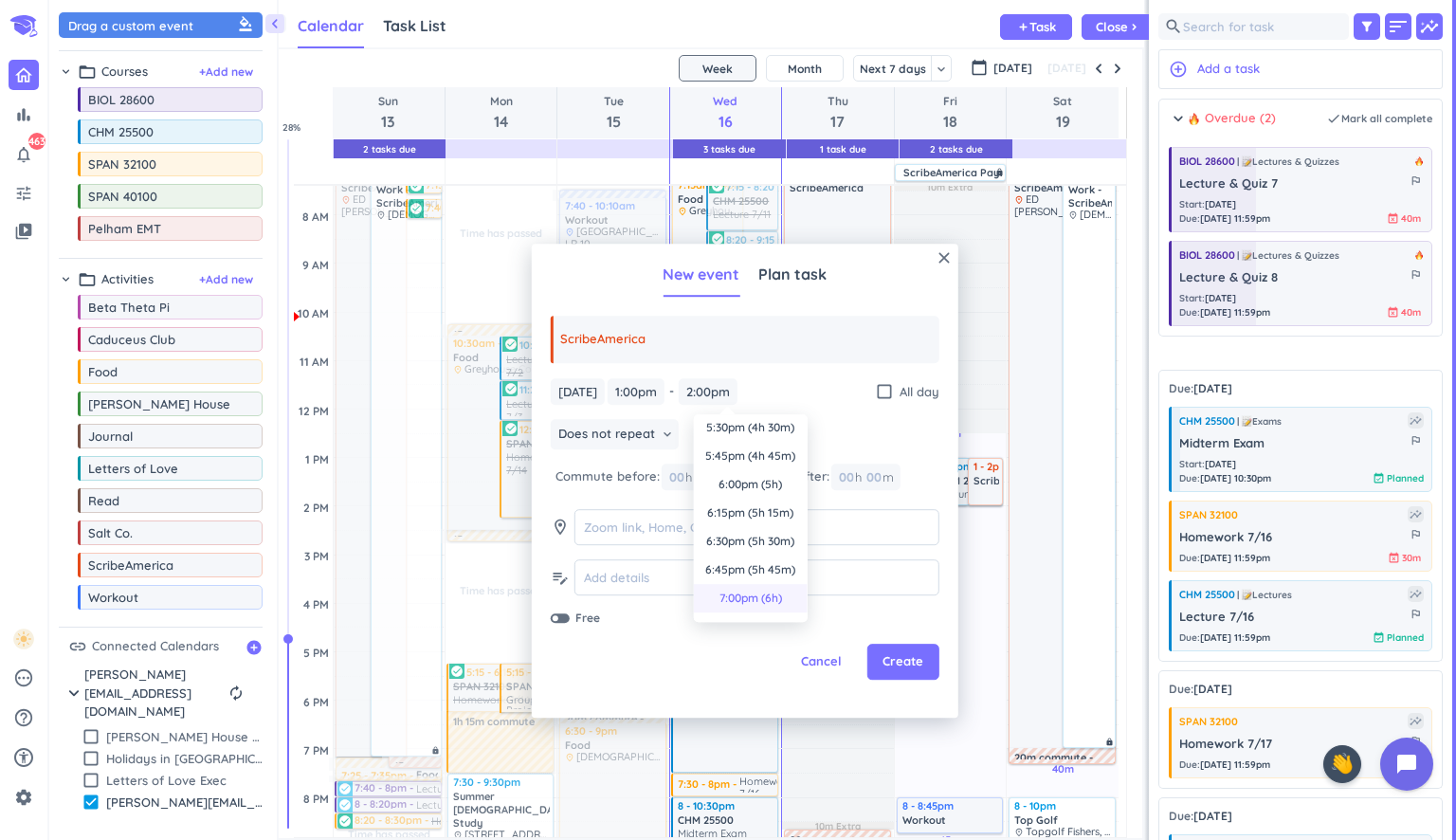 click on "7:00pm (6h)" at bounding box center (751, 598) 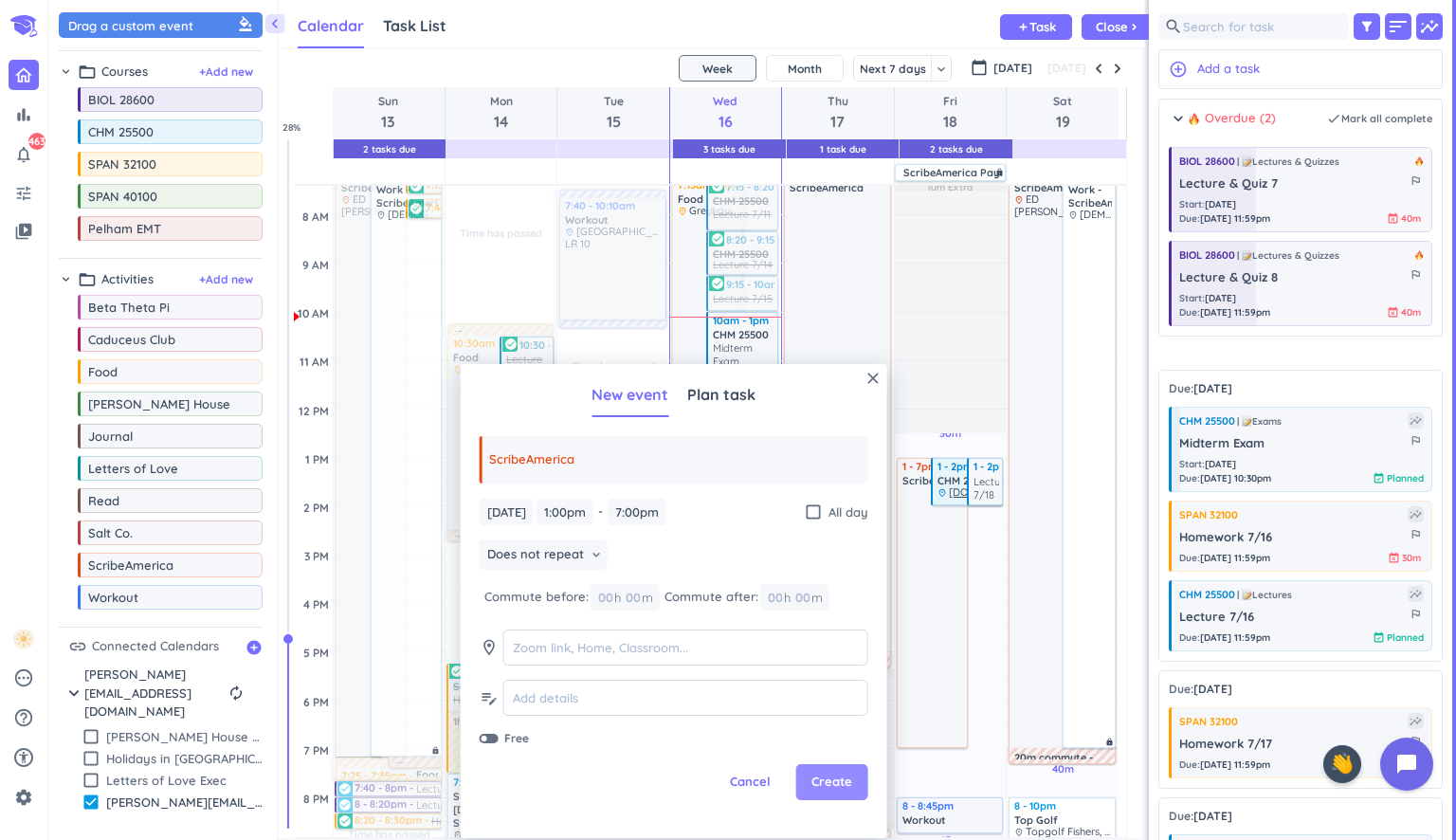 click on "Create" at bounding box center (831, 782) 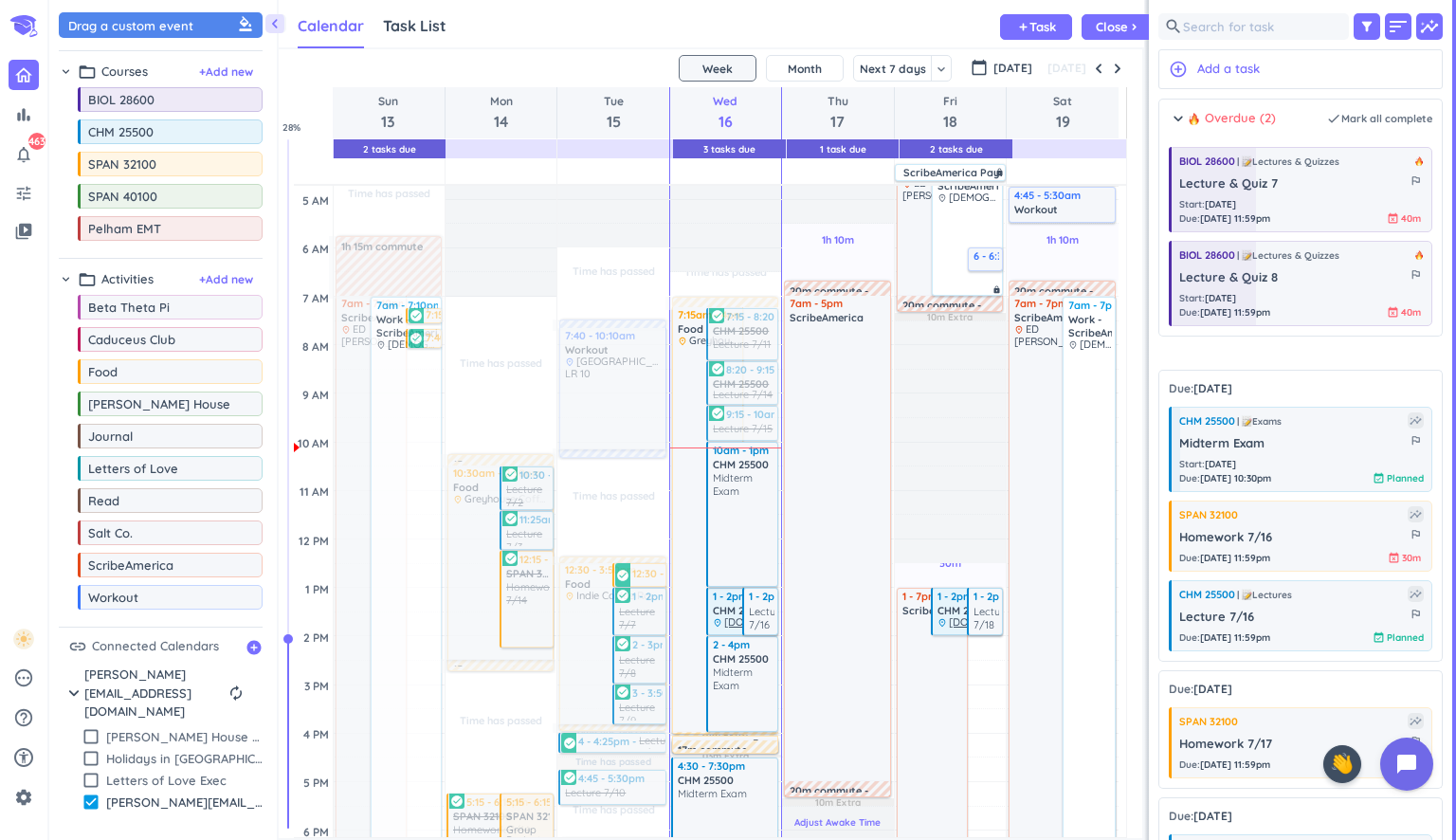 scroll, scrollTop: 0, scrollLeft: 0, axis: both 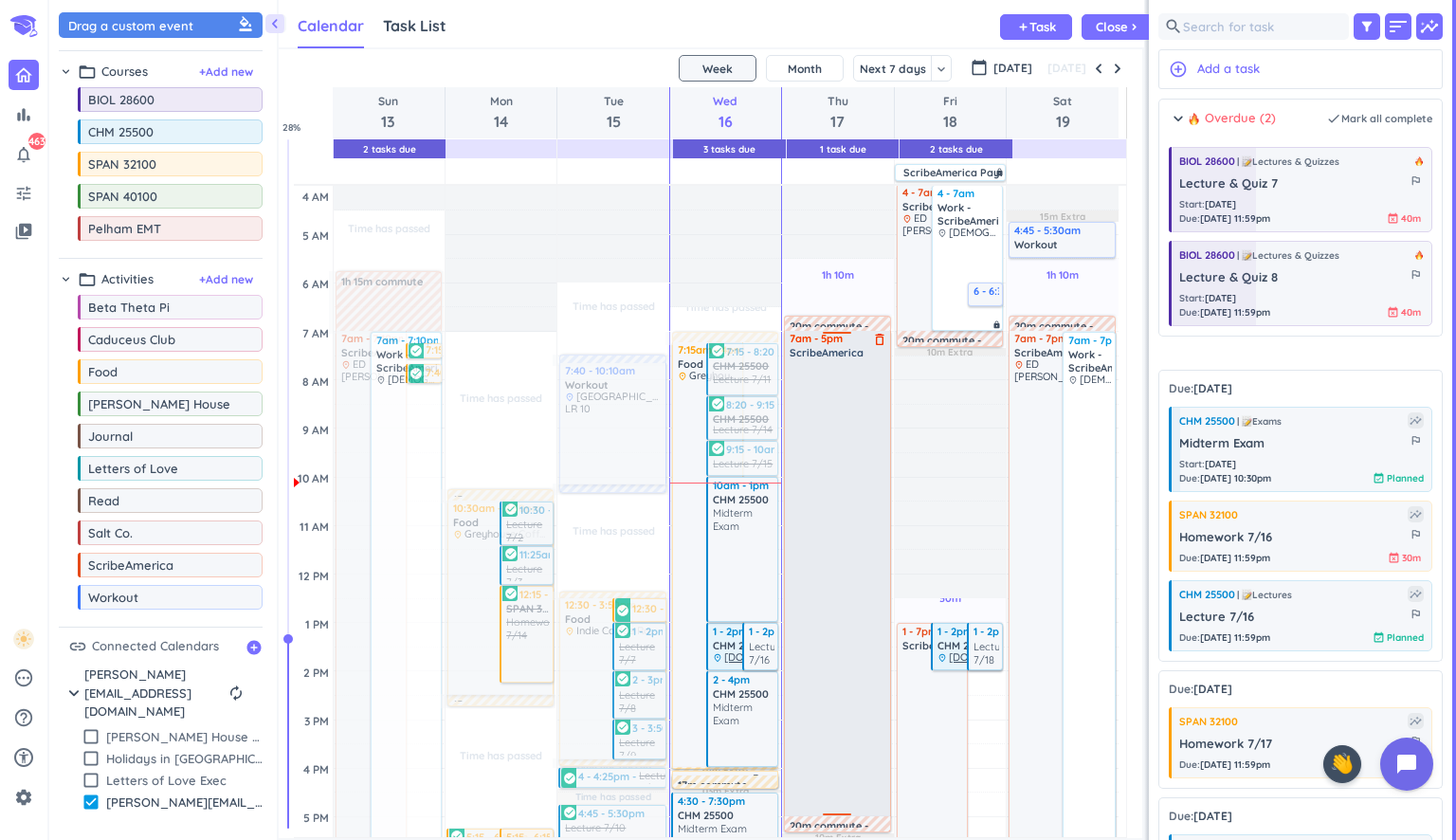 click at bounding box center [838, 587] 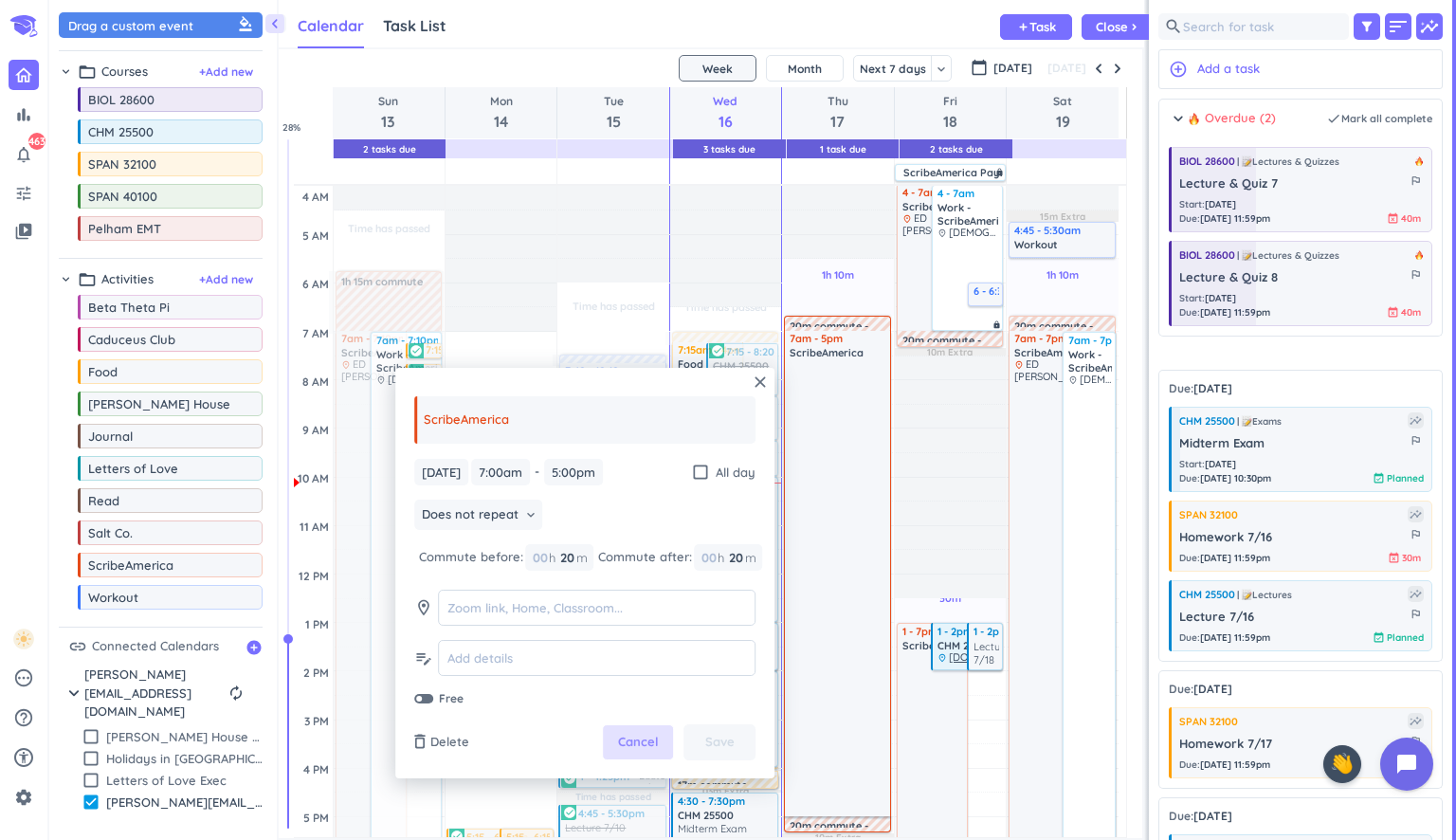 click on "Cancel" at bounding box center [638, 742] 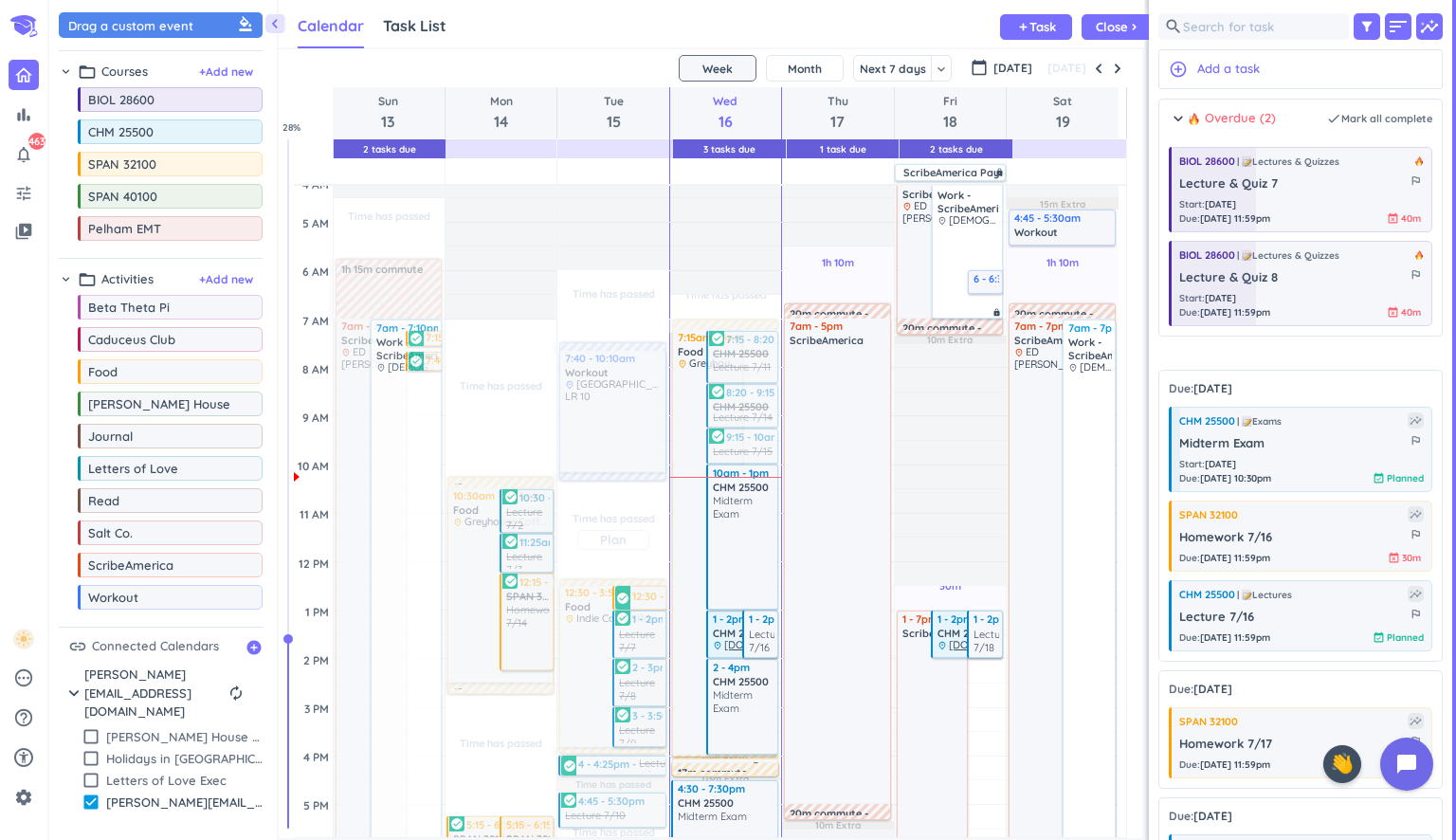 scroll, scrollTop: 11, scrollLeft: 0, axis: vertical 